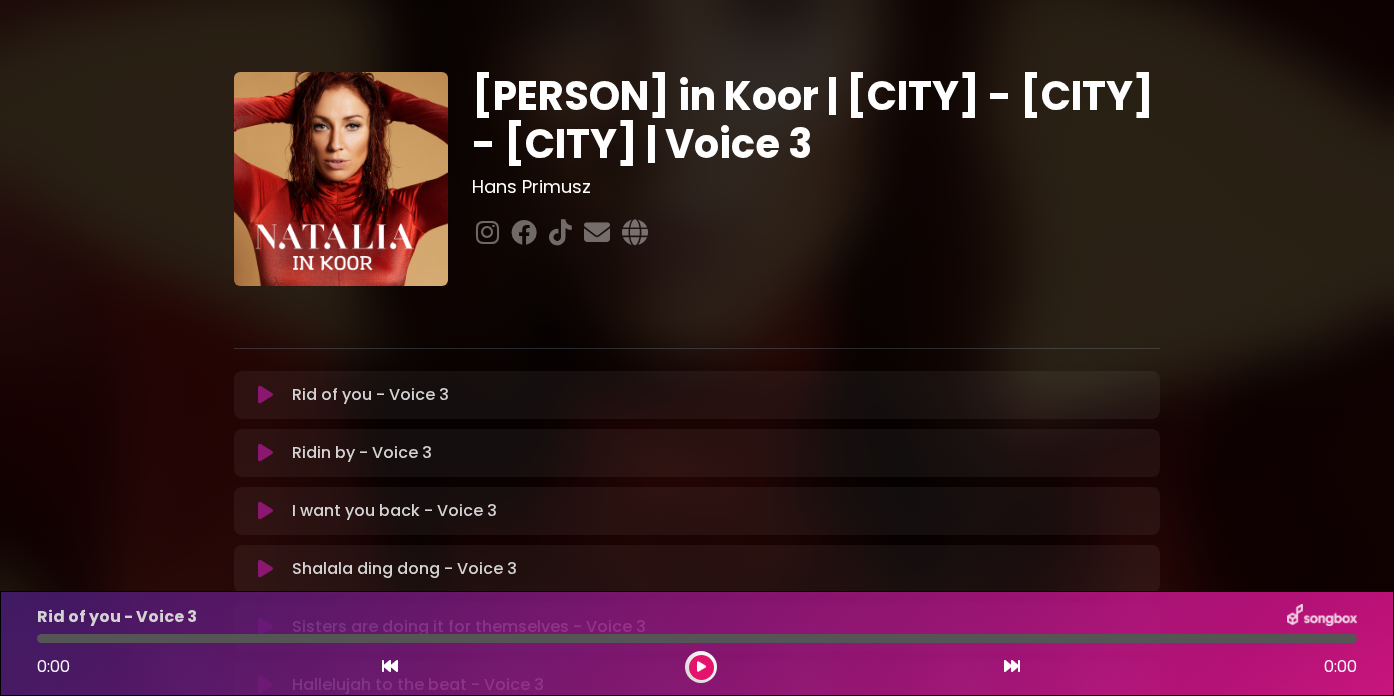 scroll, scrollTop: 0, scrollLeft: 0, axis: both 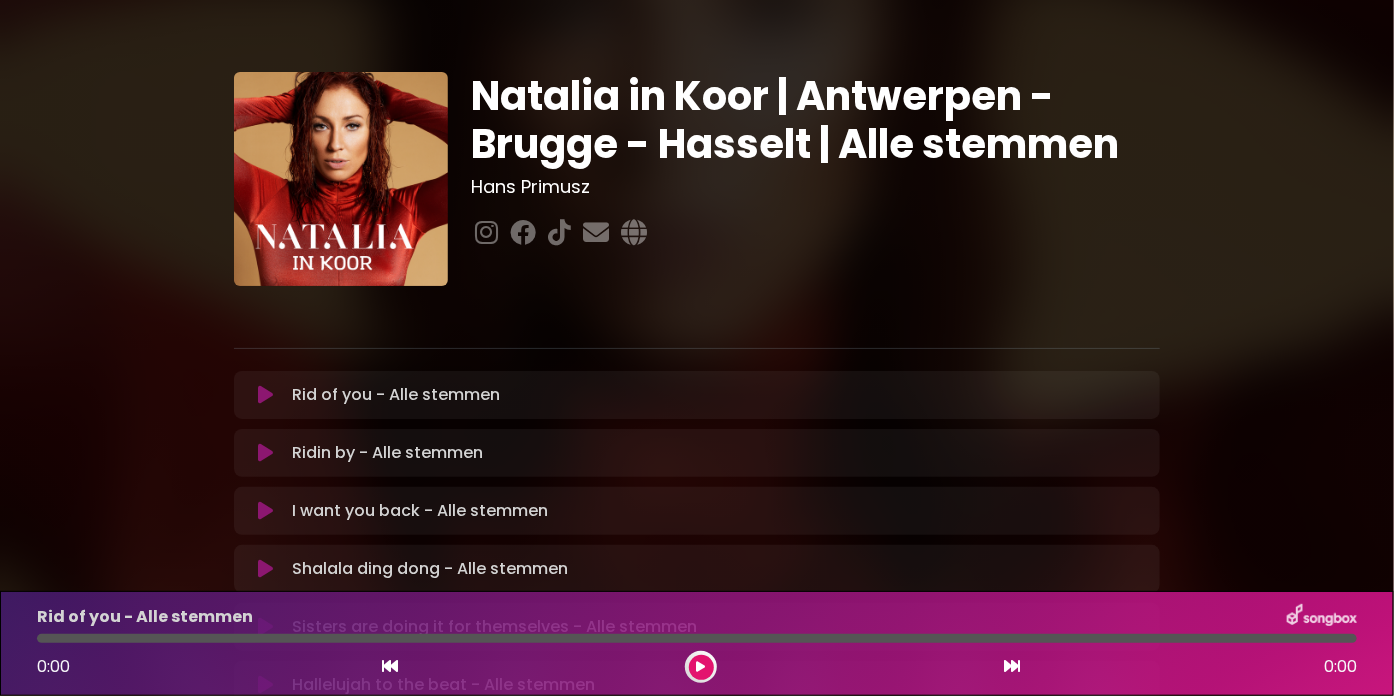 click at bounding box center [701, 667] 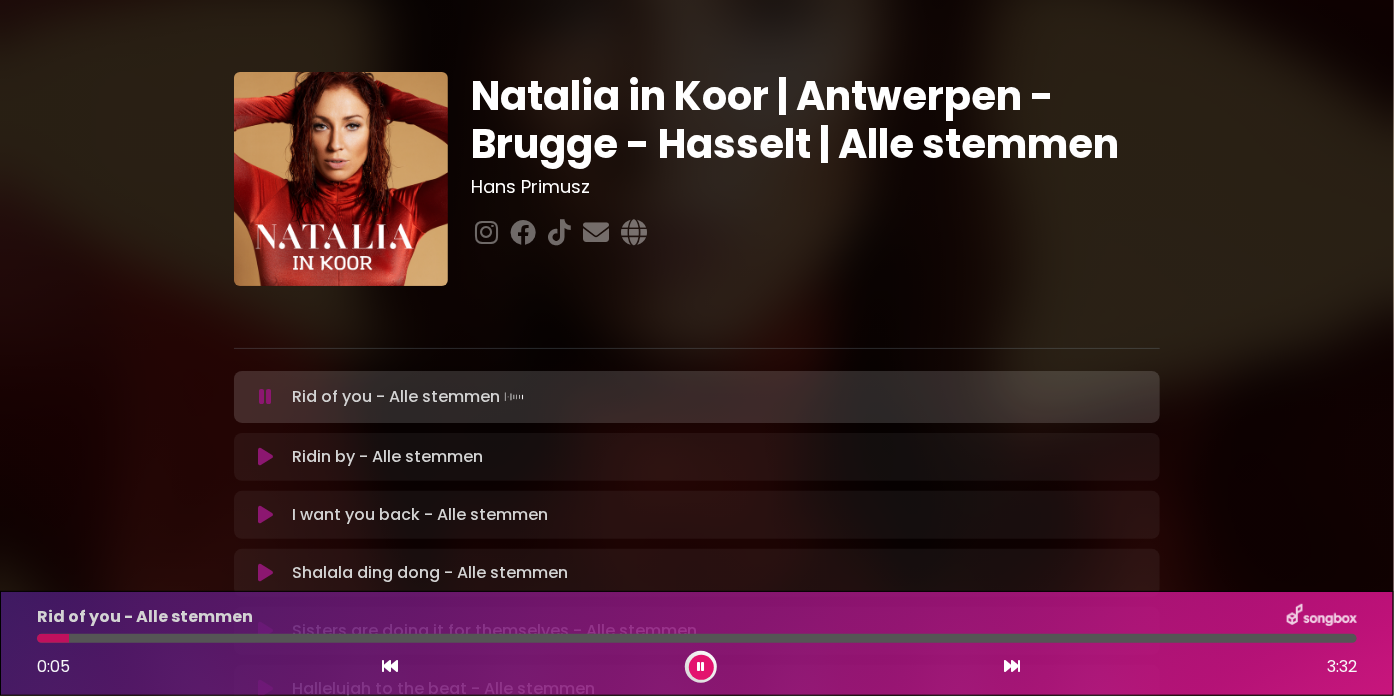type 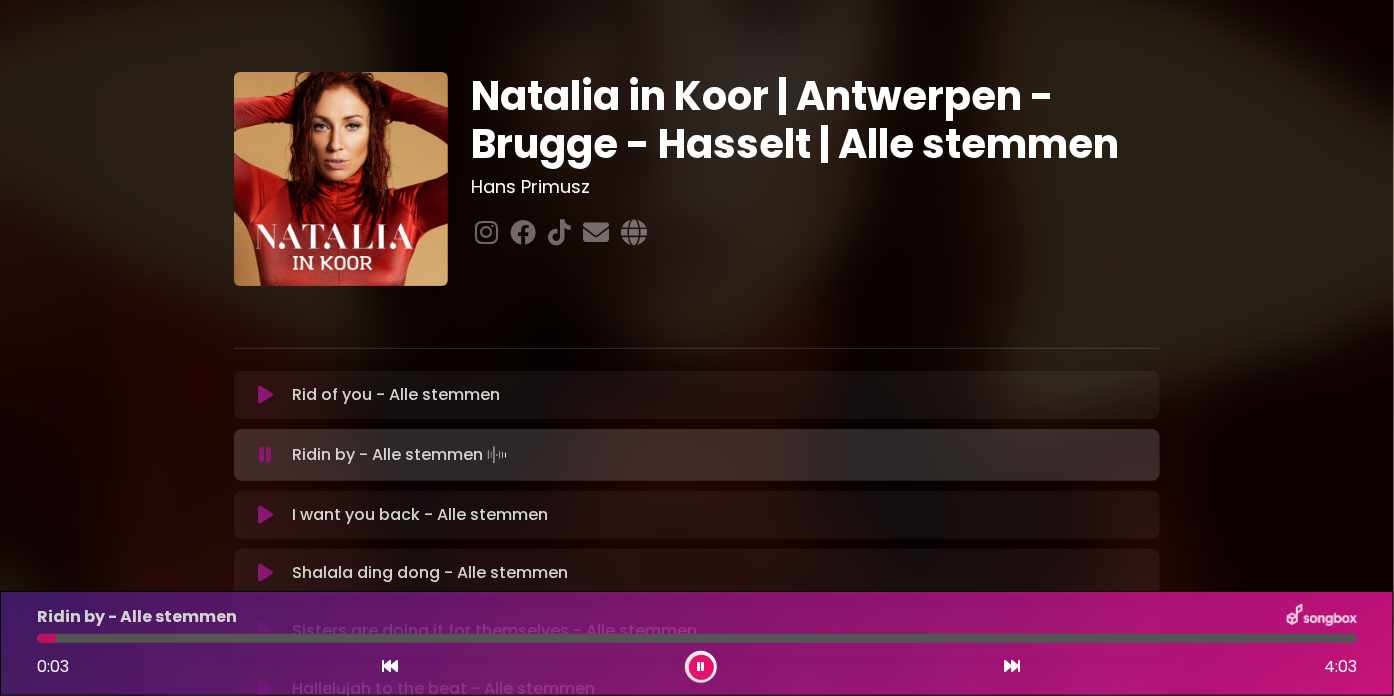 click on "Ridin by - Alle stemmen
0:03
4:03" at bounding box center (697, 643) 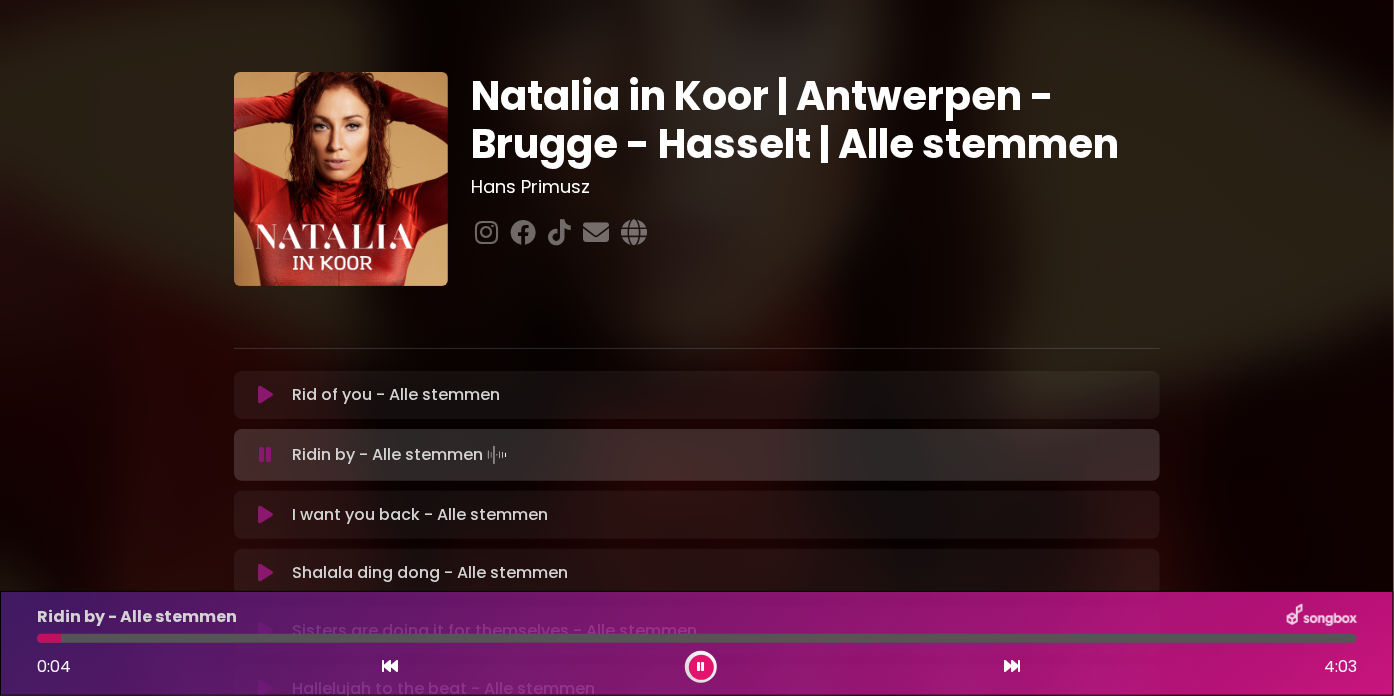 click at bounding box center (697, 638) 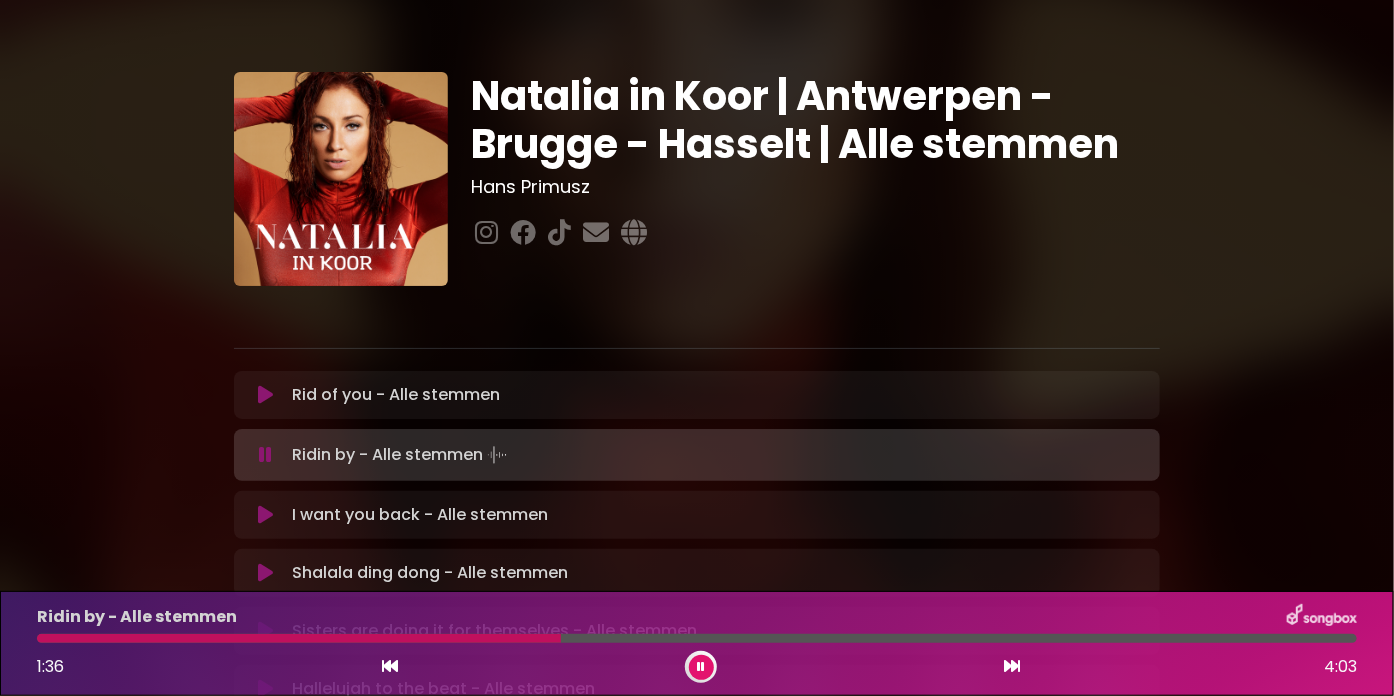 click at bounding box center [697, 638] 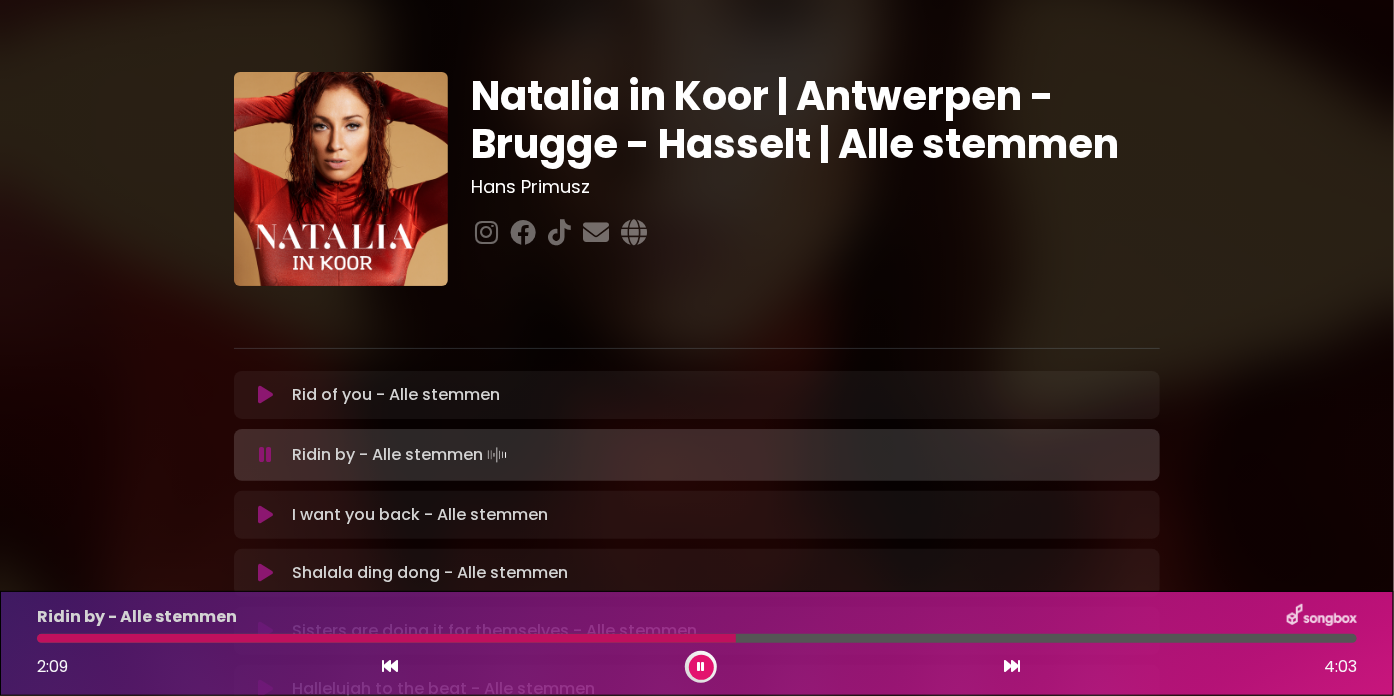 click on "Ridin by - Alle stemmen
2:09
4:03" at bounding box center (697, 643) 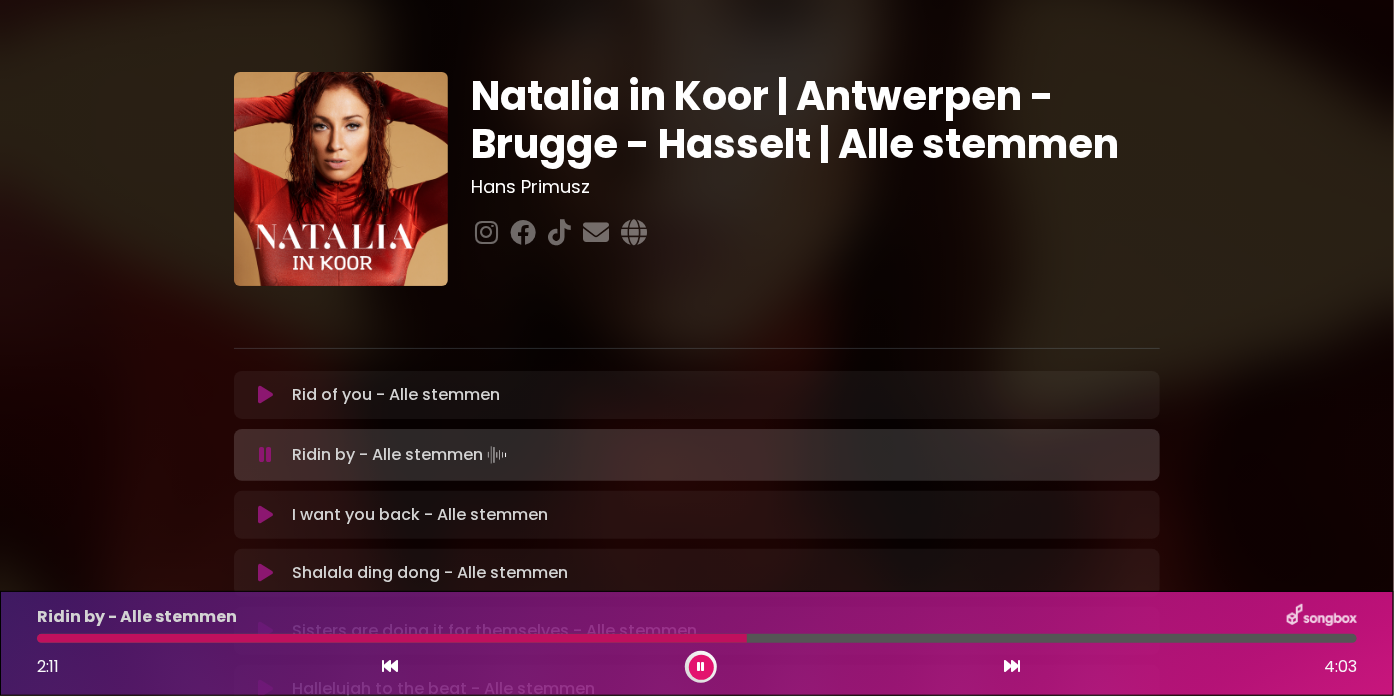 click at bounding box center [697, 638] 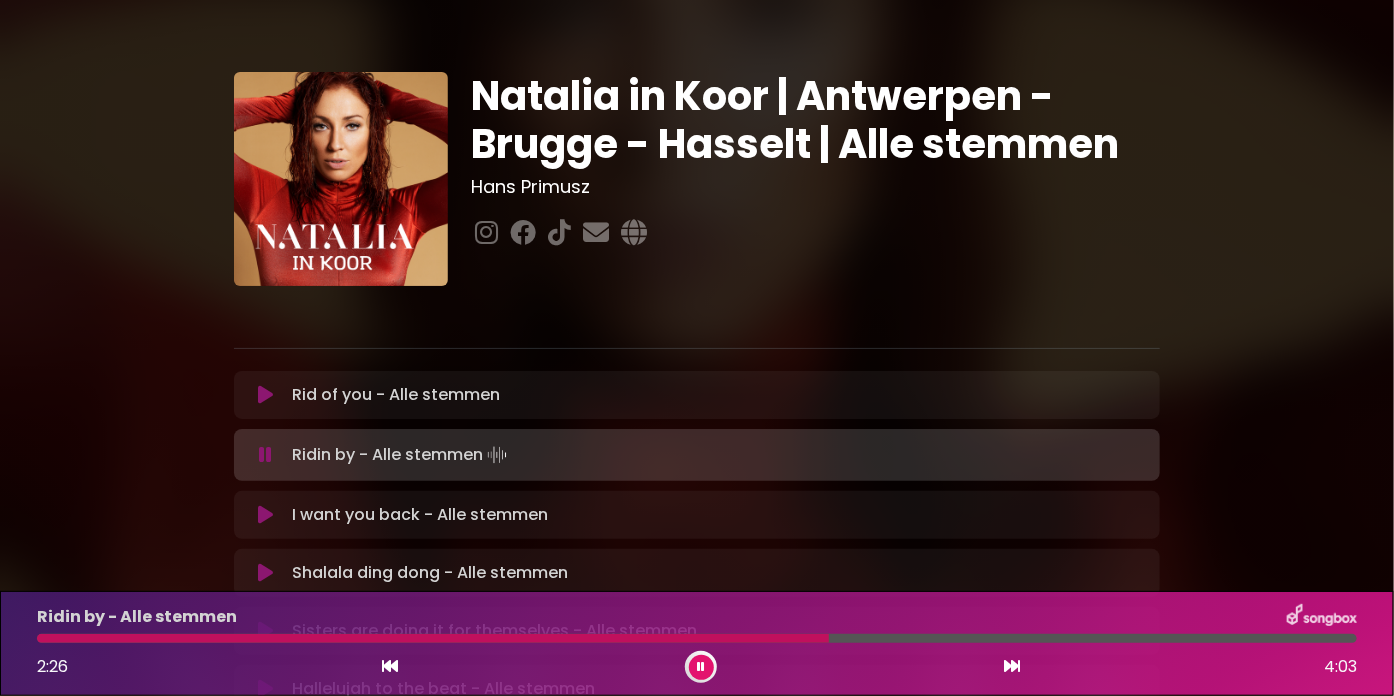 click on "Ridin by - Alle stemmen
2:26
4:03" at bounding box center [697, 643] 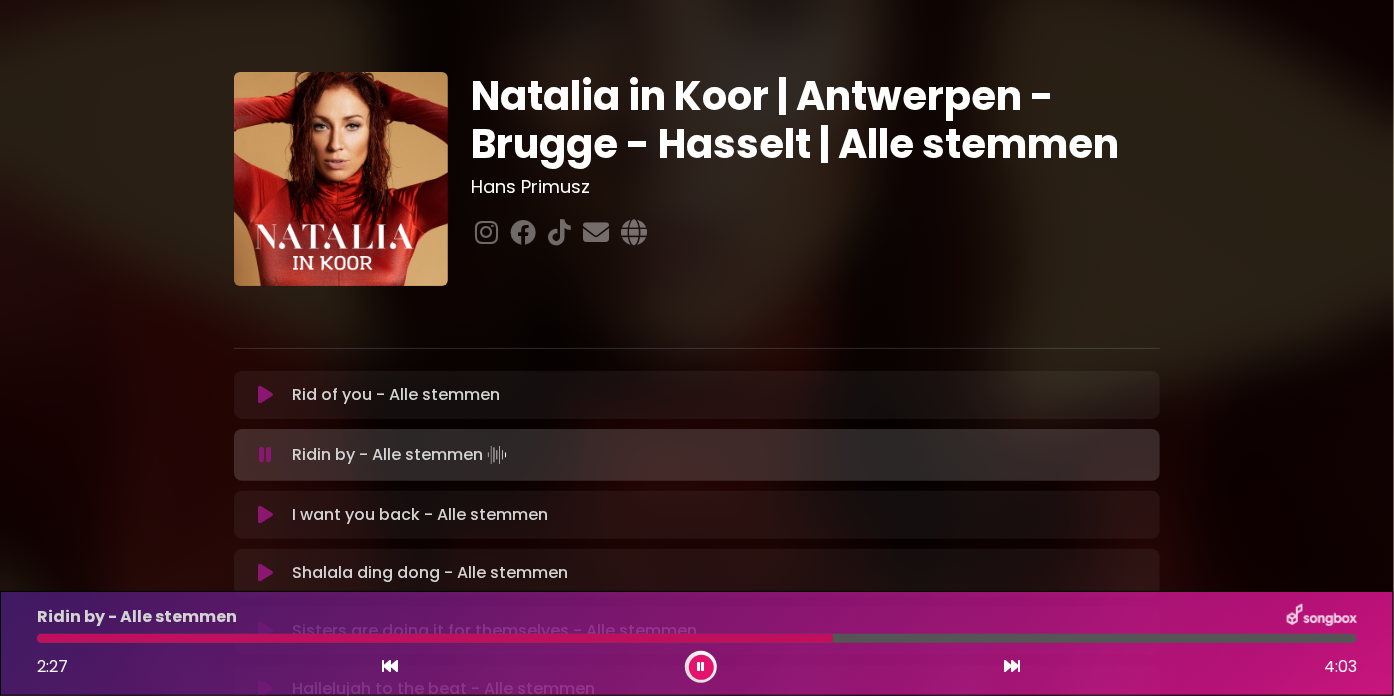click on "Ridin by - Alle stemmen
2:27
4:03" at bounding box center (697, 643) 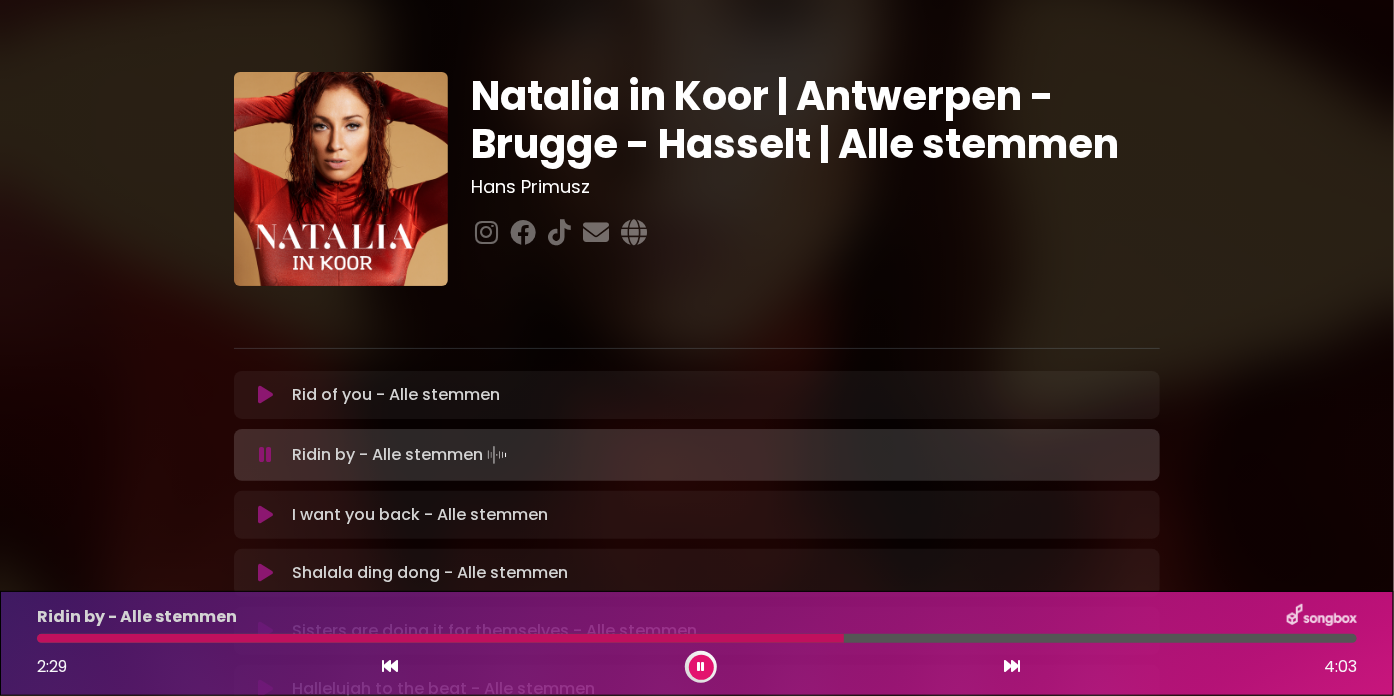 click at bounding box center (697, 638) 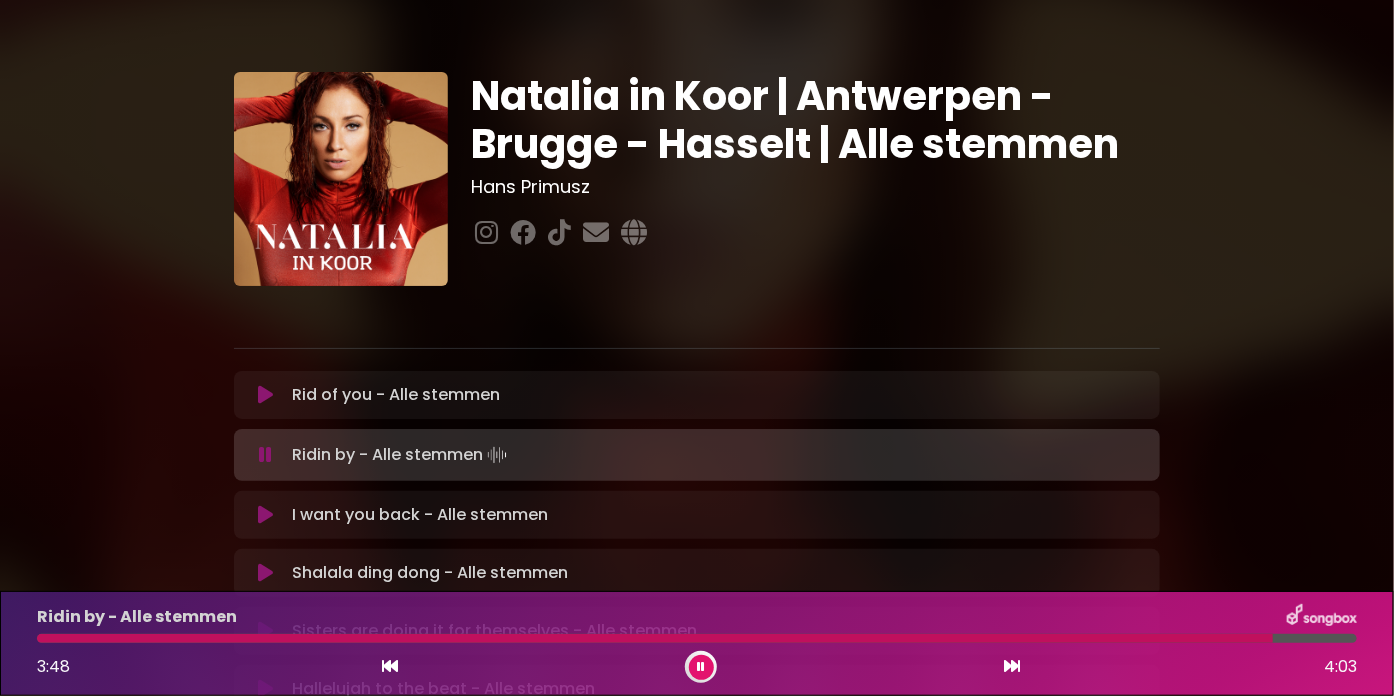 click at bounding box center (265, 515) 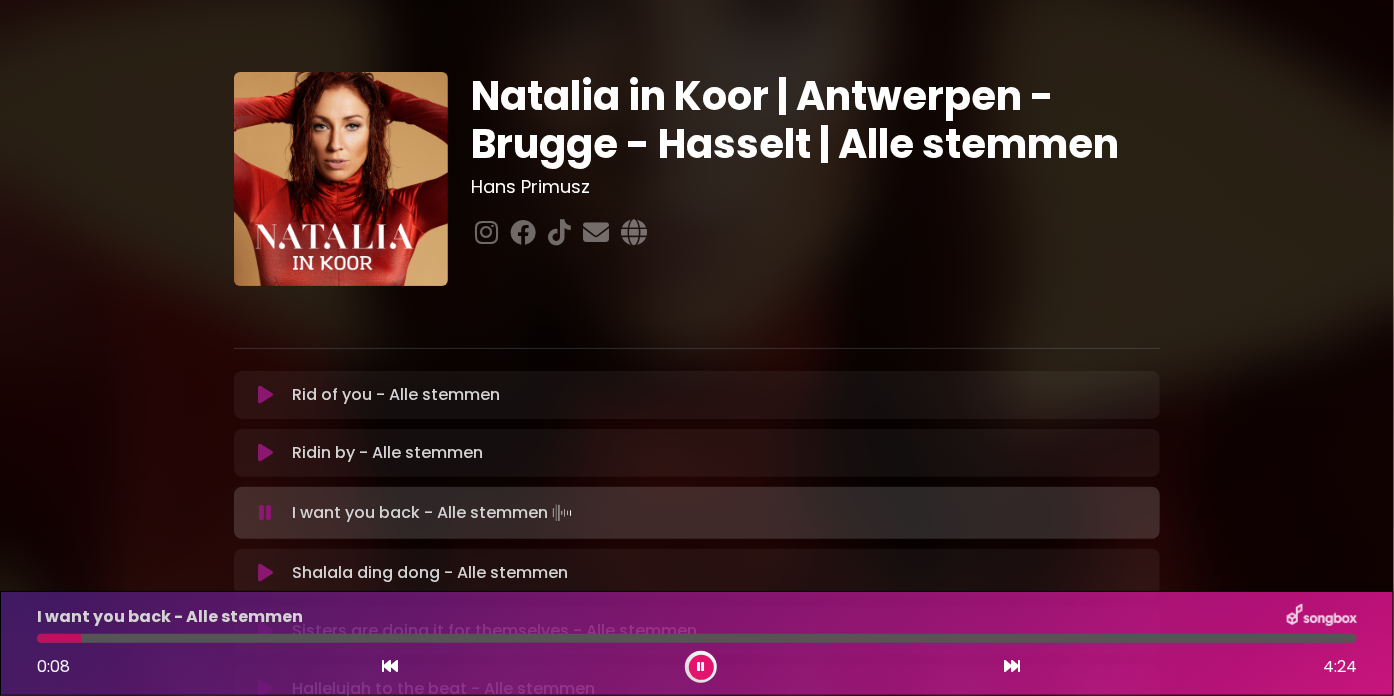 click at bounding box center [697, 638] 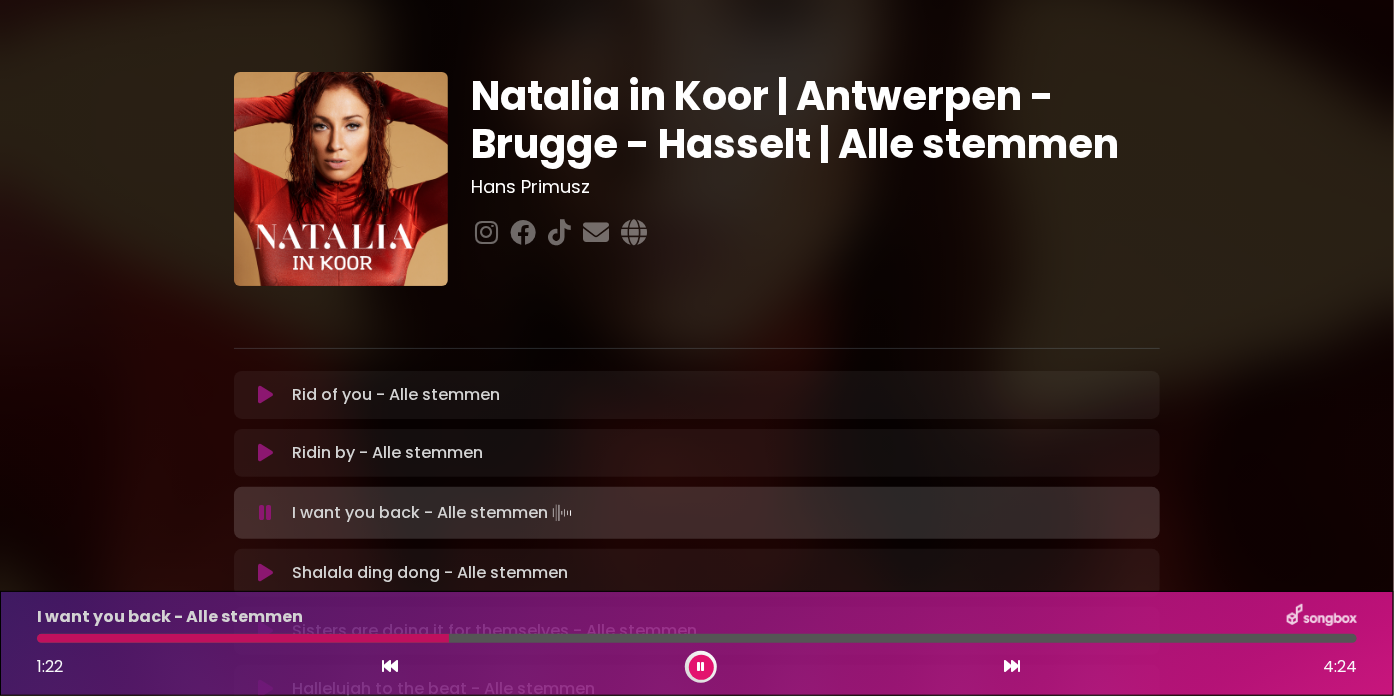click at bounding box center [697, 638] 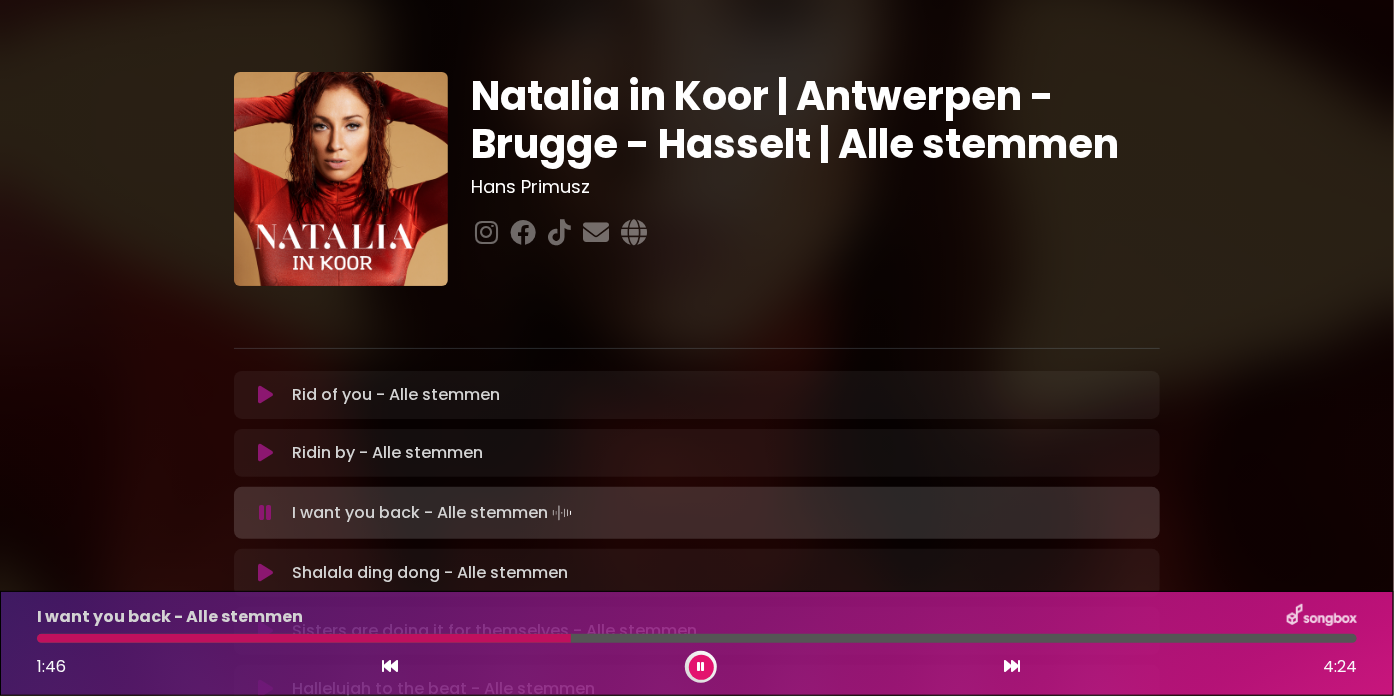 click at bounding box center (304, 638) 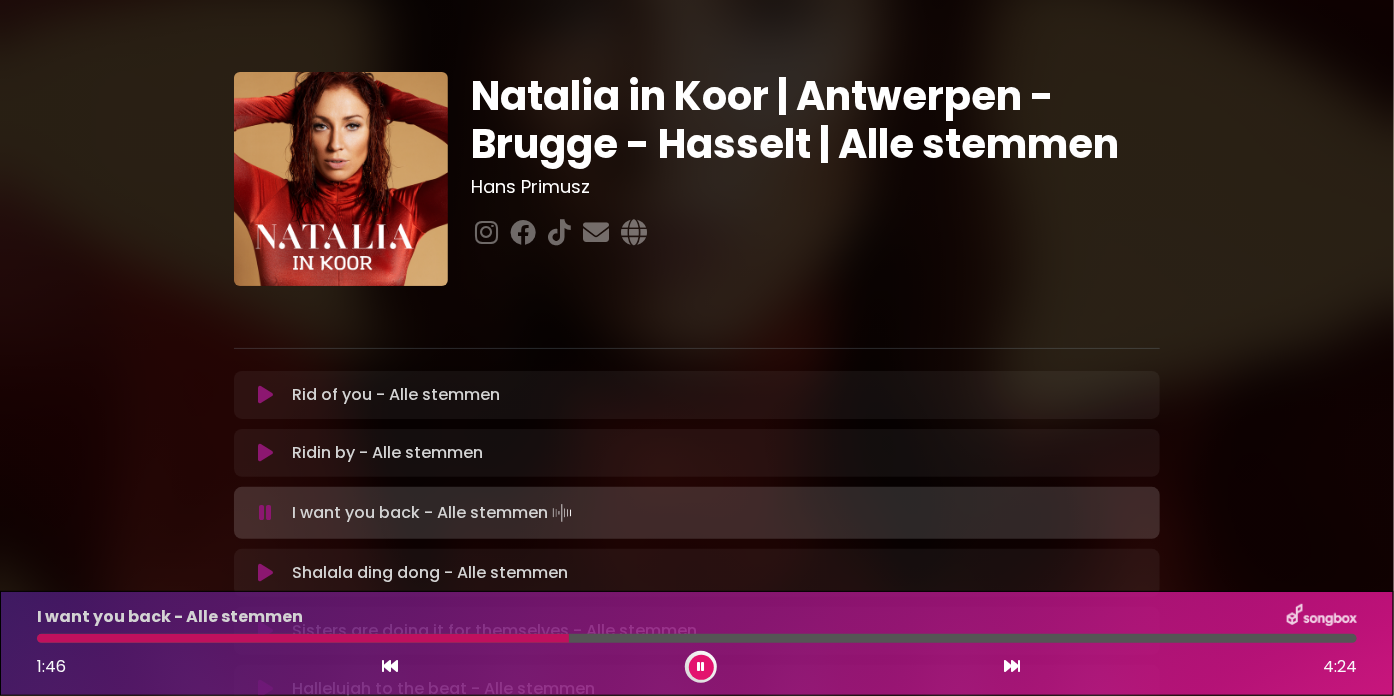 click at bounding box center [303, 638] 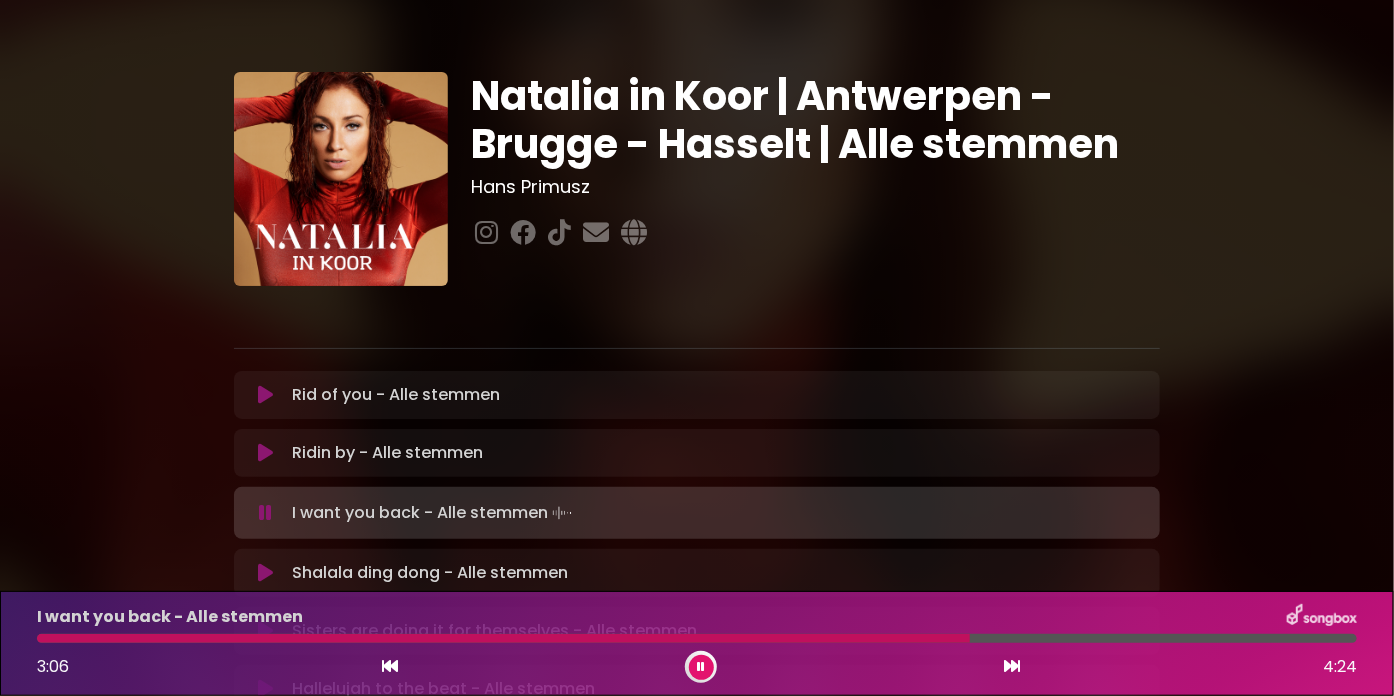 click at bounding box center (697, 638) 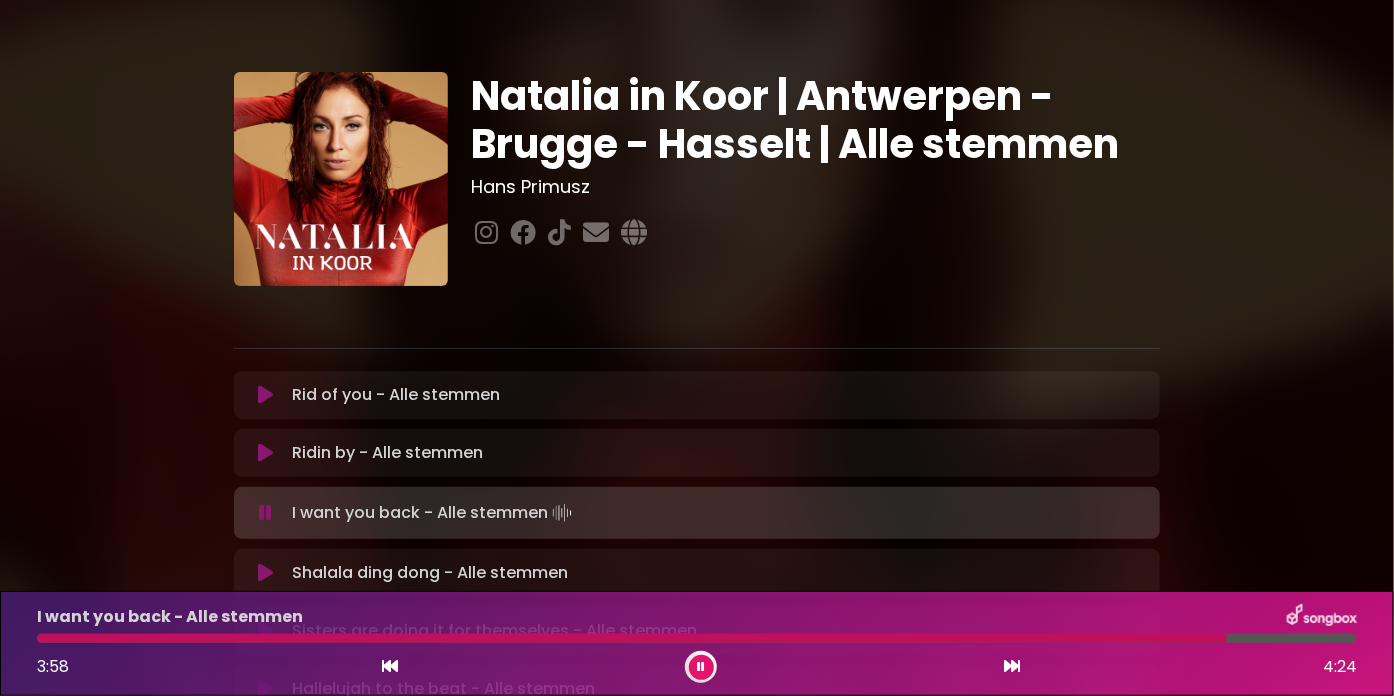 click at bounding box center [632, 638] 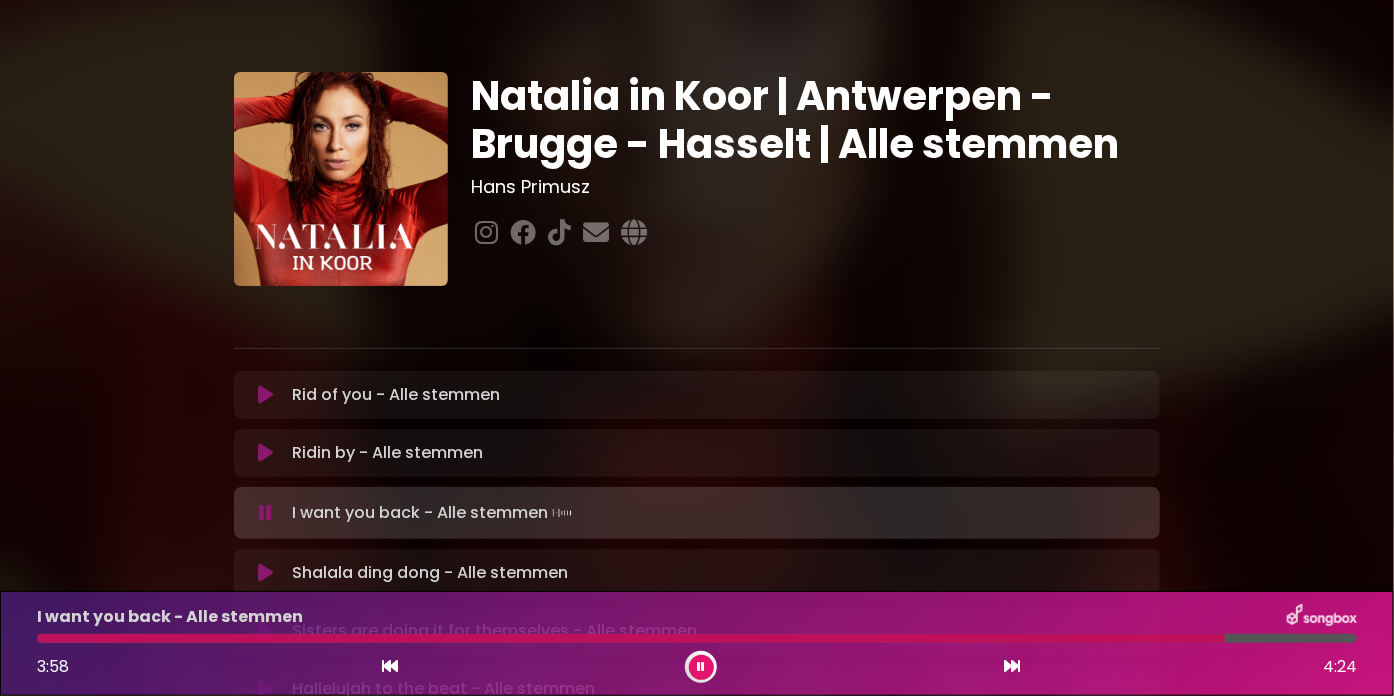 click at bounding box center (265, 573) 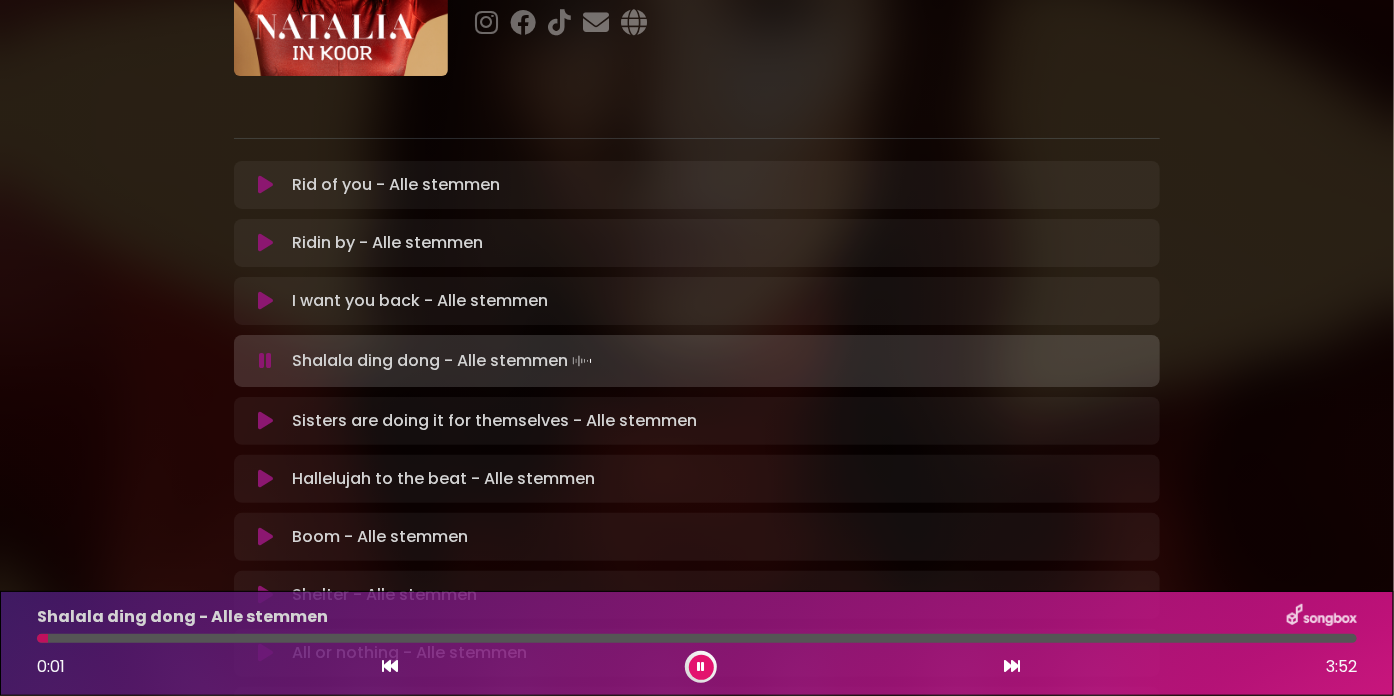 scroll, scrollTop: 212, scrollLeft: 0, axis: vertical 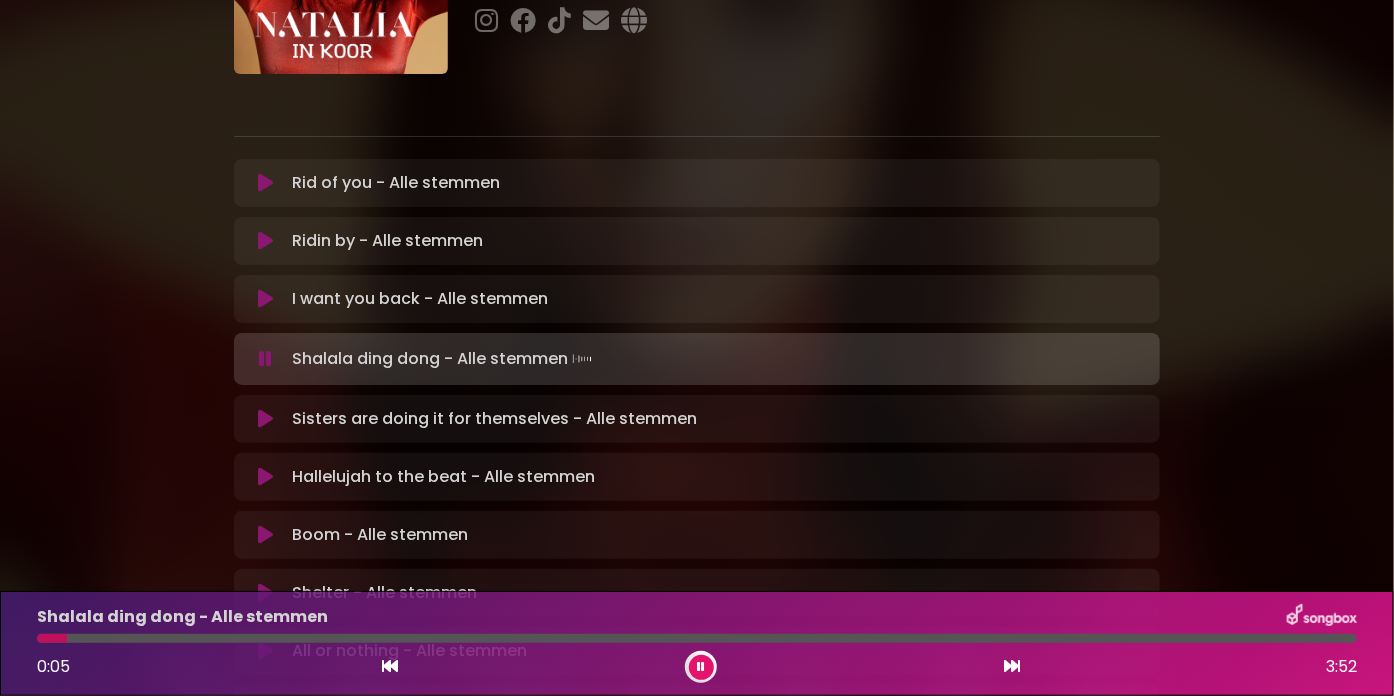 click at bounding box center [697, 638] 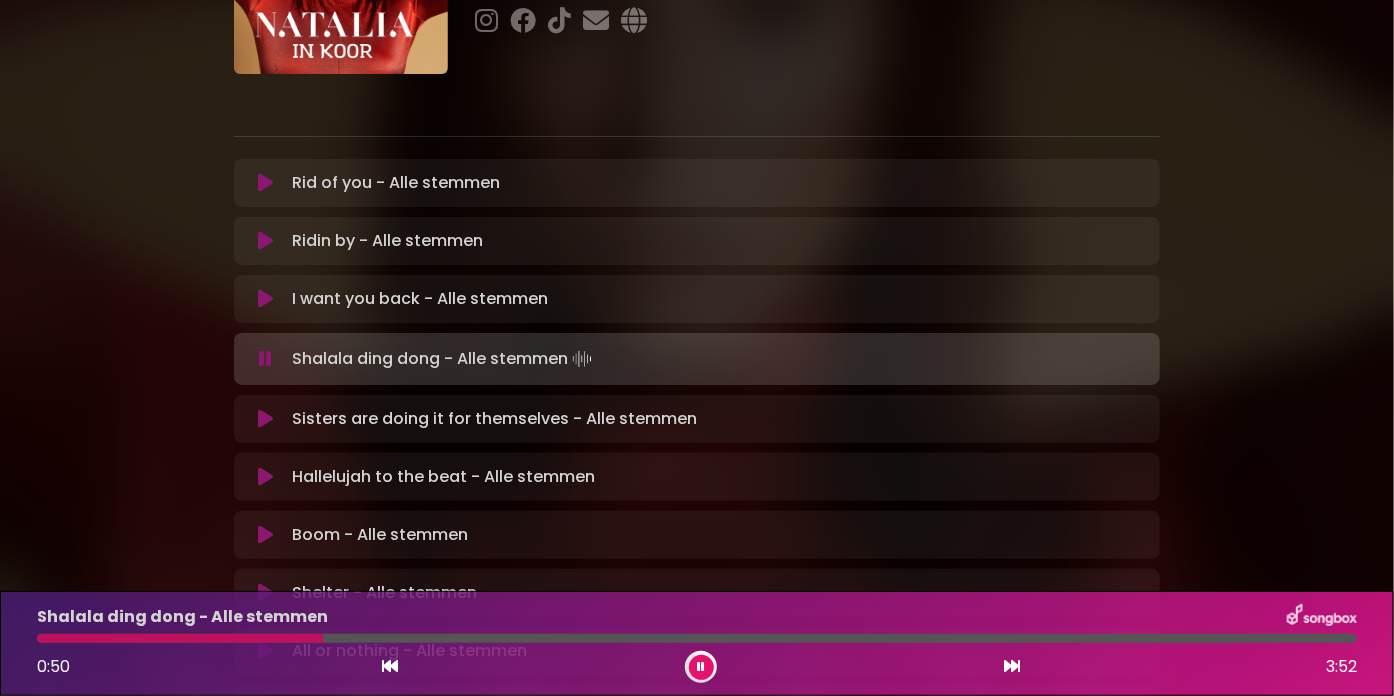click at bounding box center [180, 638] 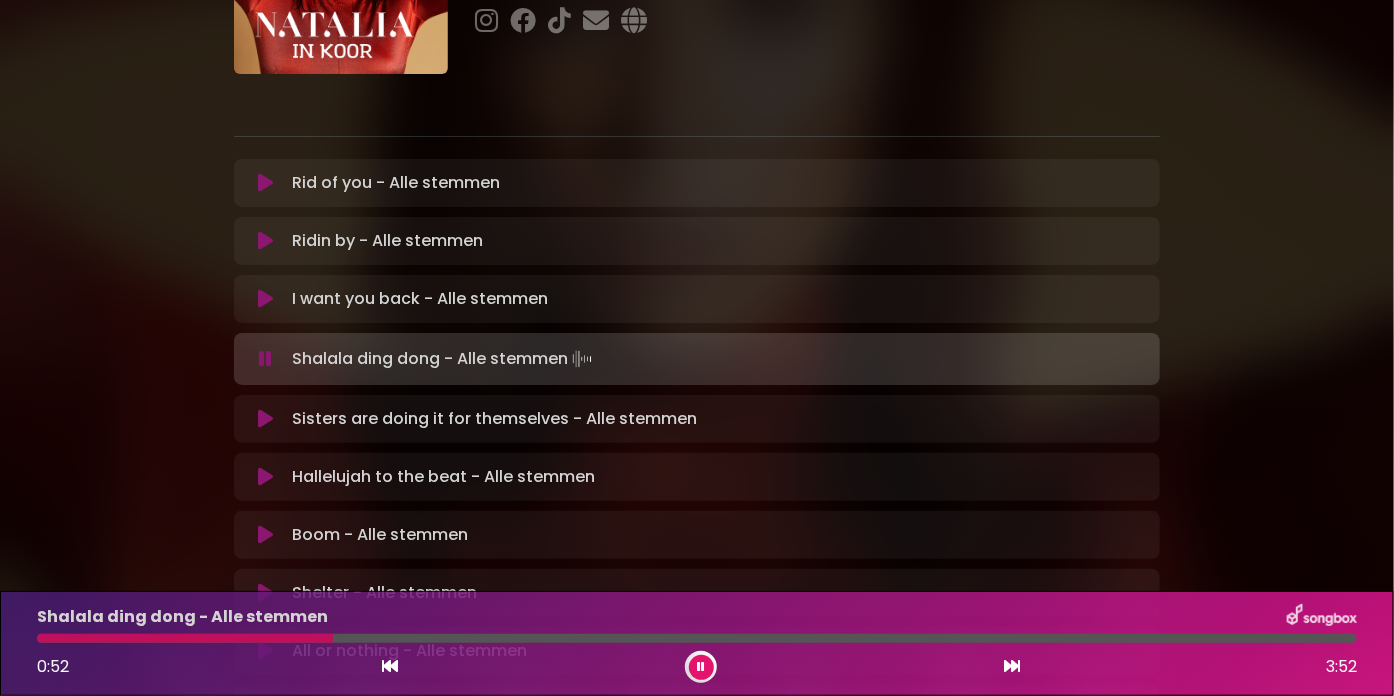 click at bounding box center (697, 638) 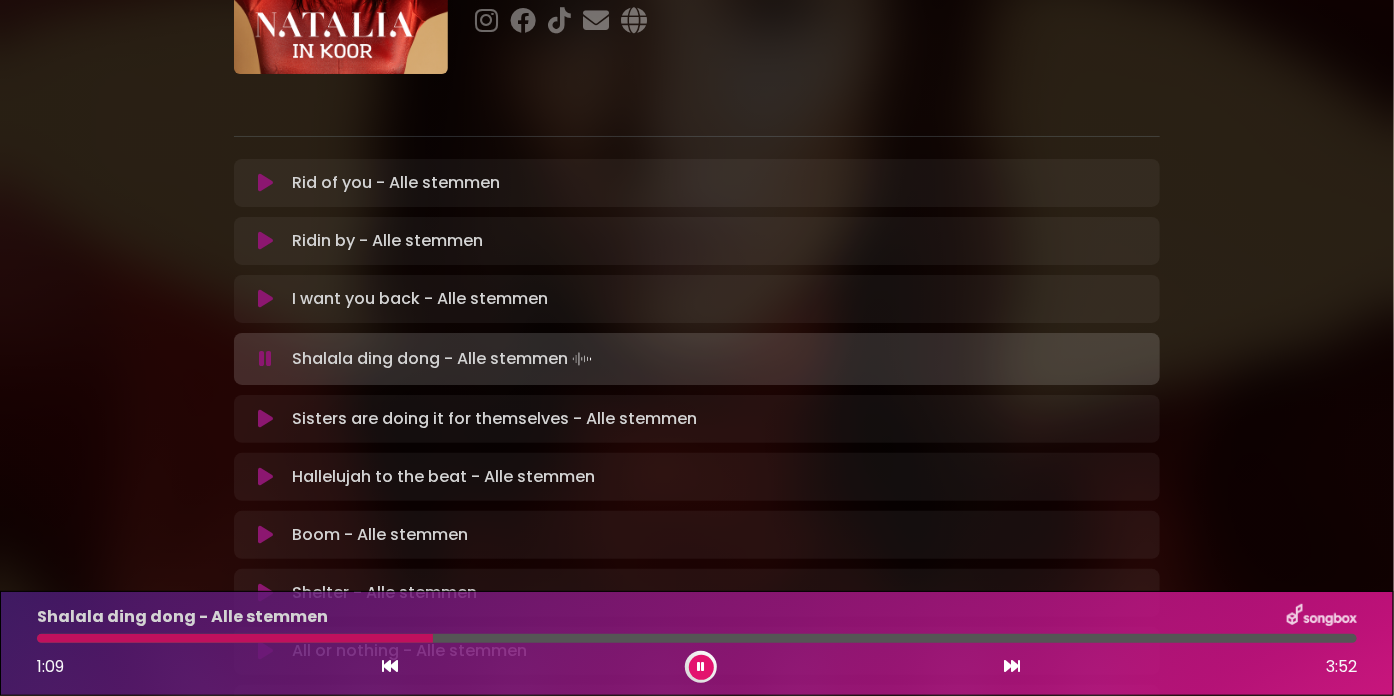 click at bounding box center [235, 638] 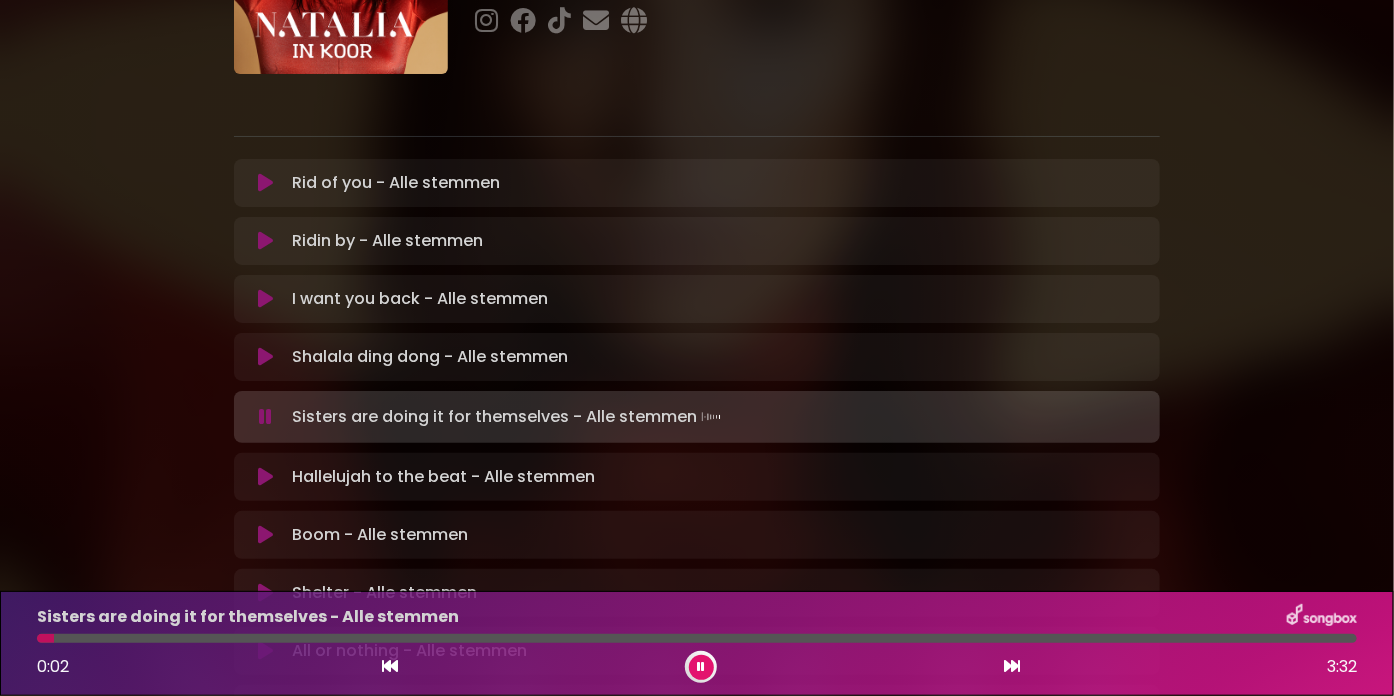 click on "Sisters are doing it for themselves - Alle stemmen" at bounding box center (697, 617) 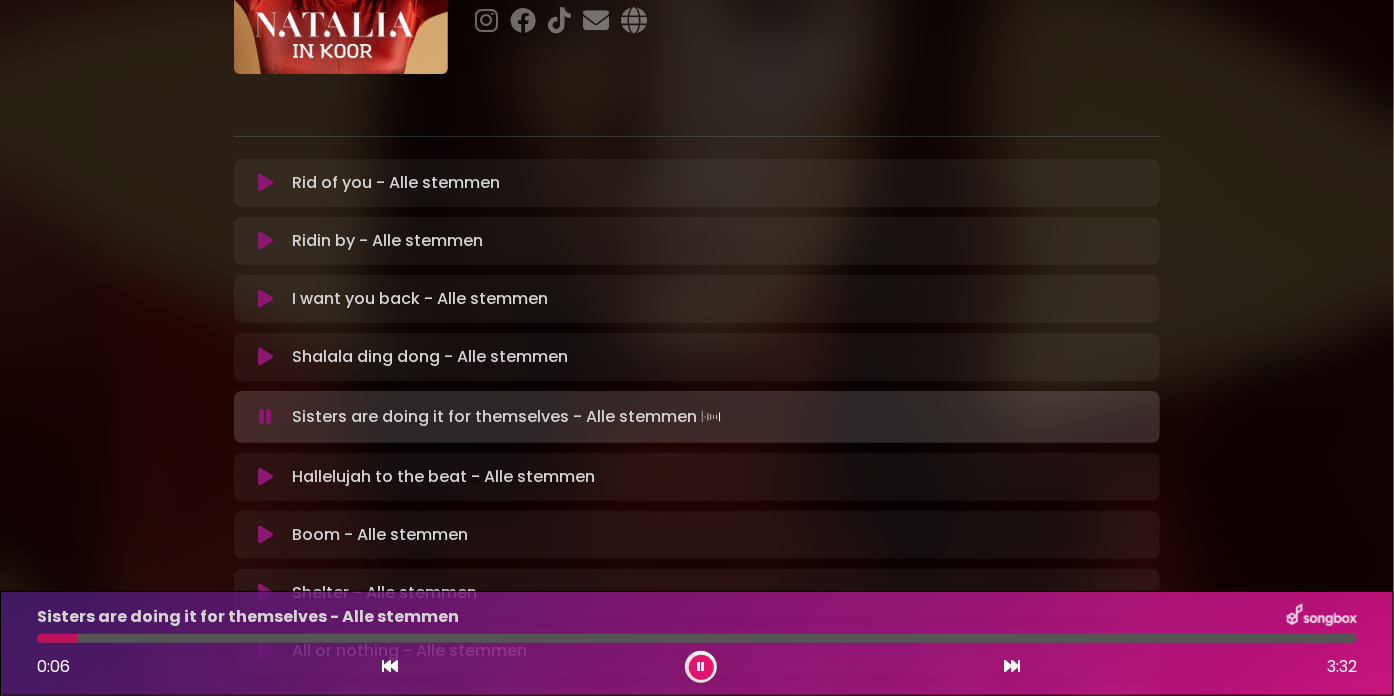 click at bounding box center (697, 638) 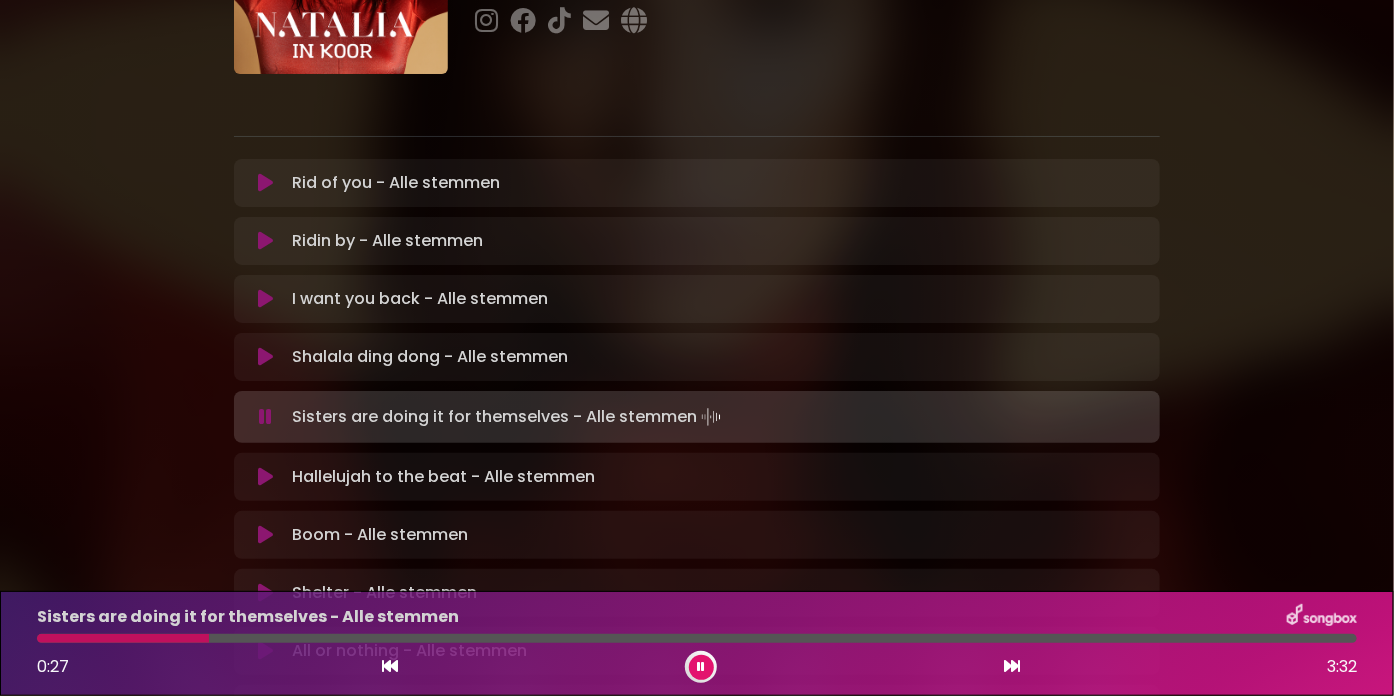 click at bounding box center (697, 638) 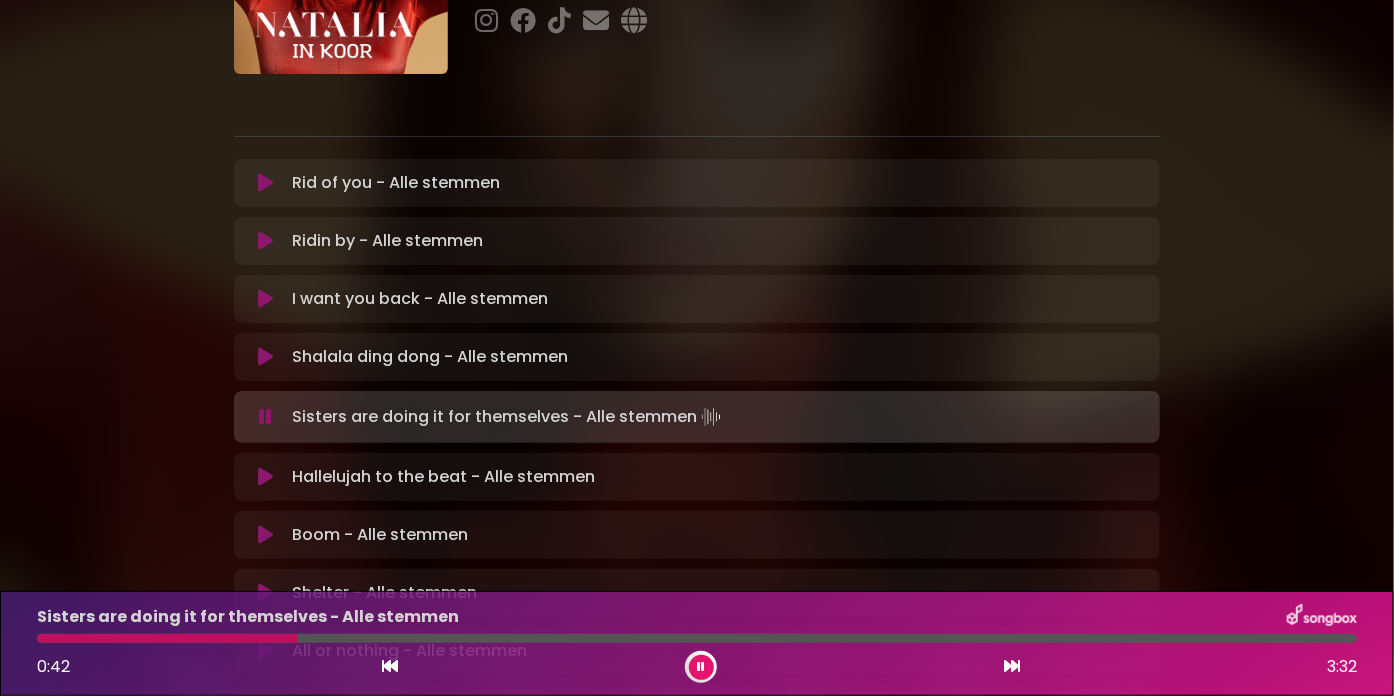click at bounding box center [167, 638] 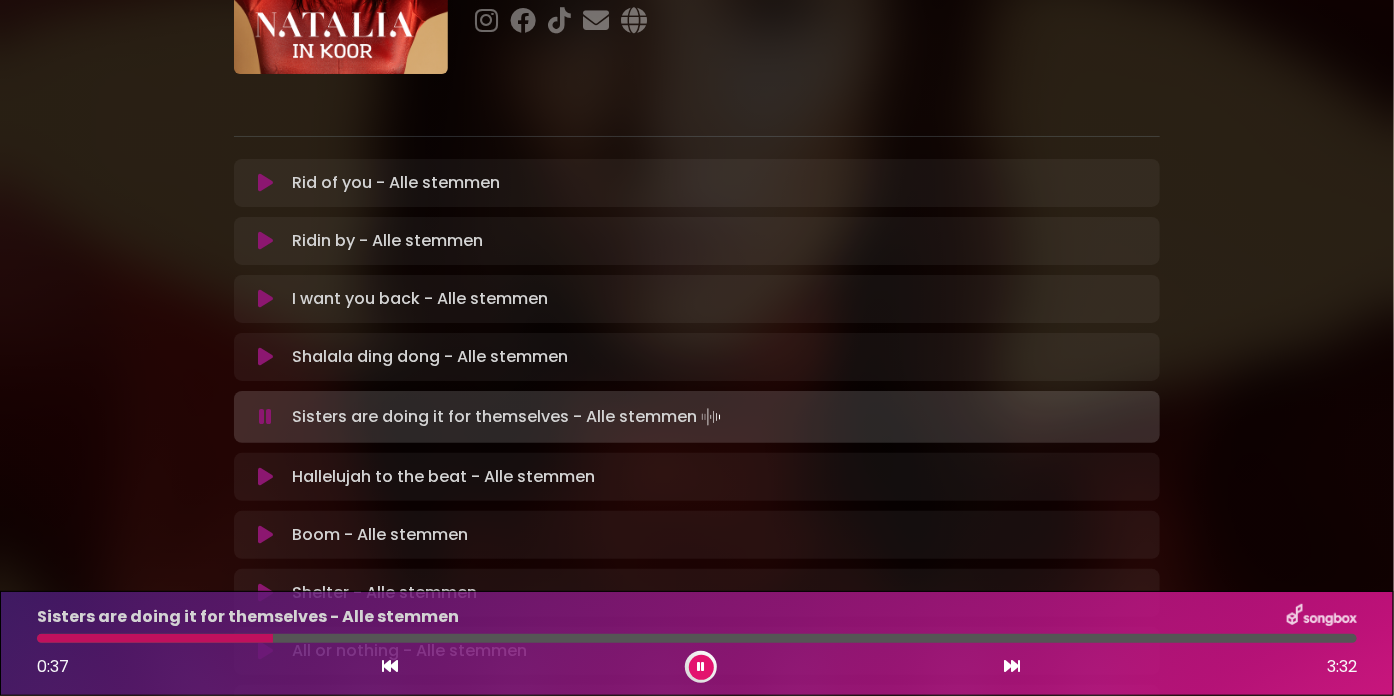 click at bounding box center [155, 638] 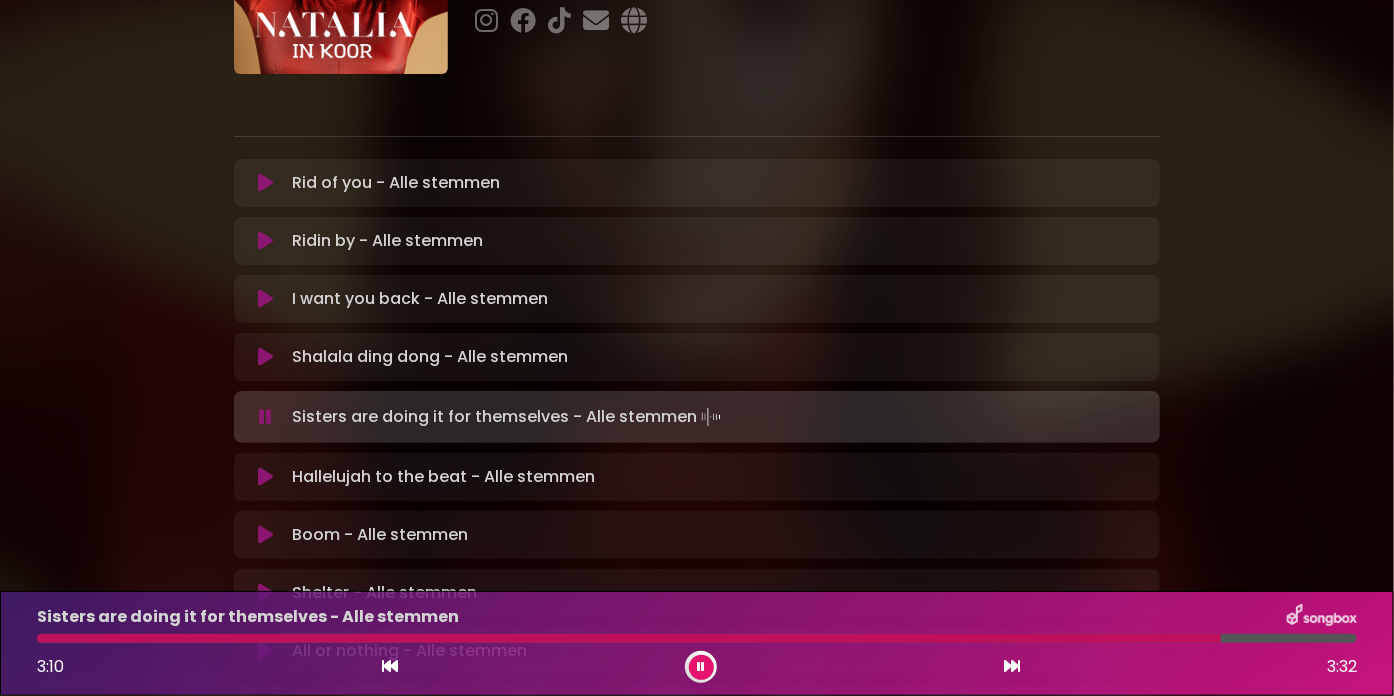 click at bounding box center [629, 638] 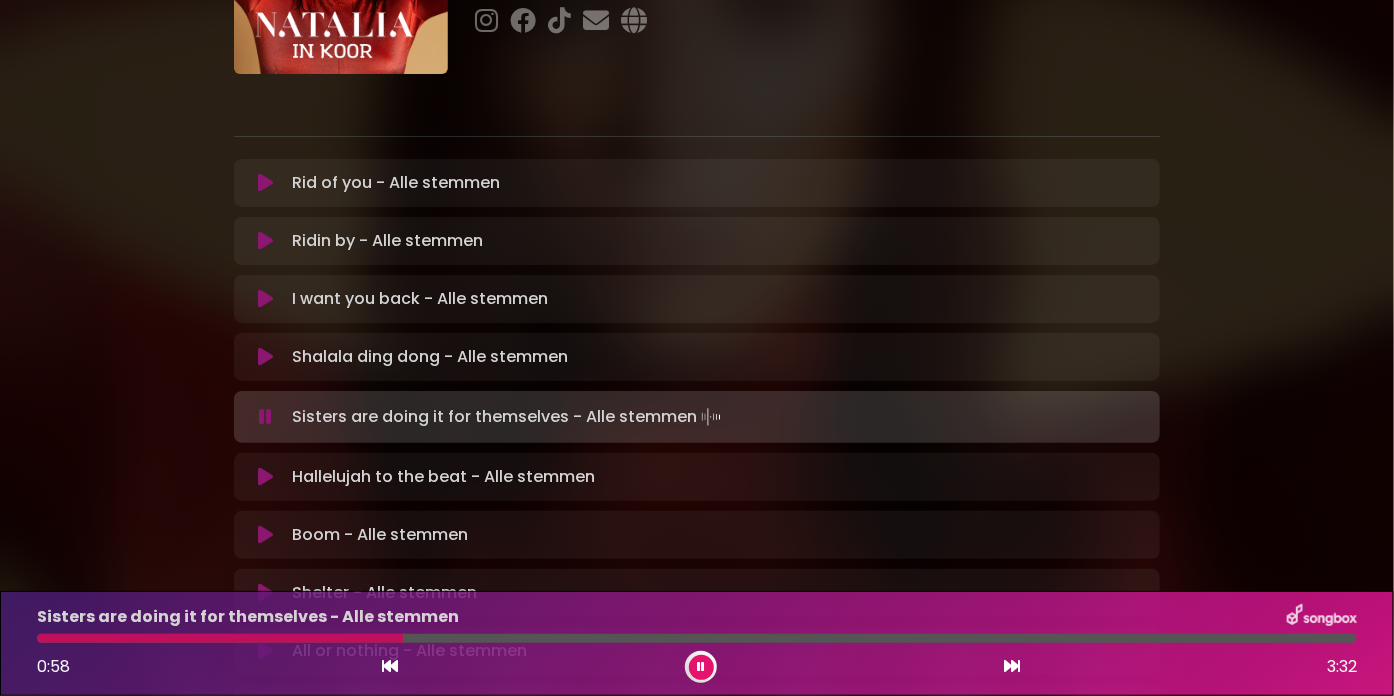 click at bounding box center [220, 638] 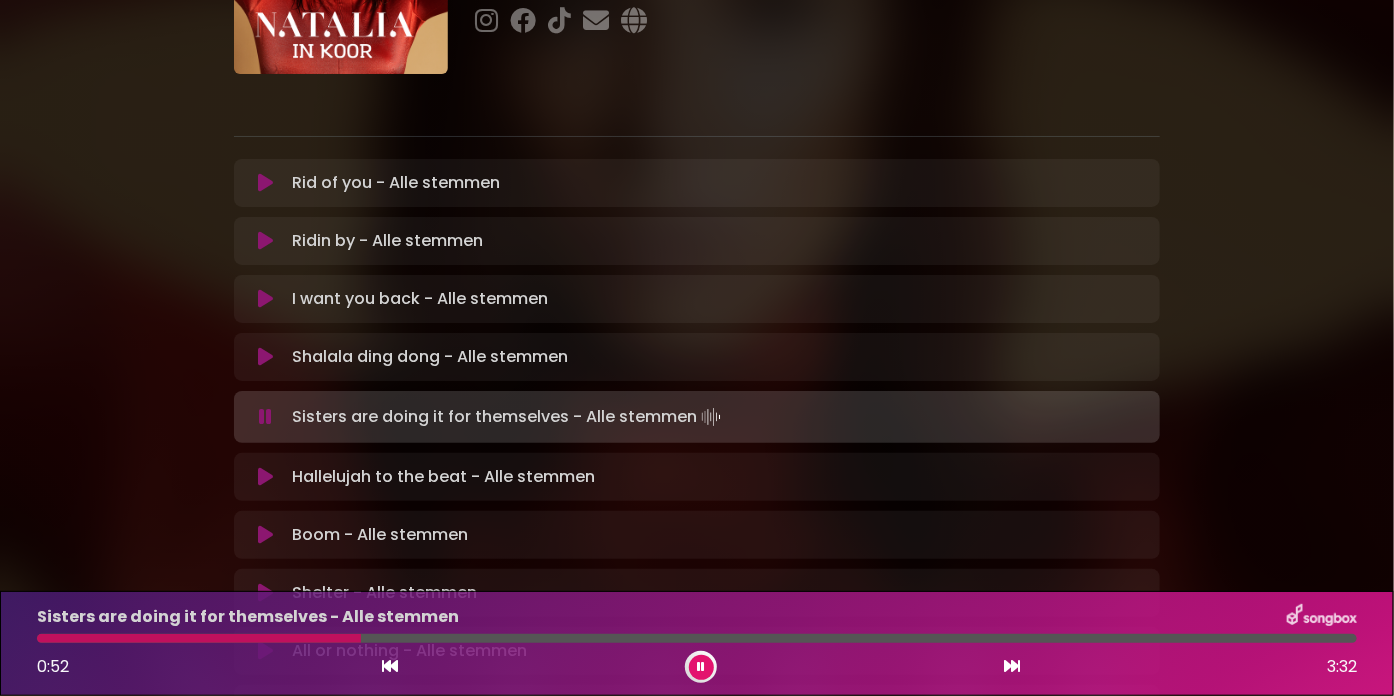 click at bounding box center [199, 638] 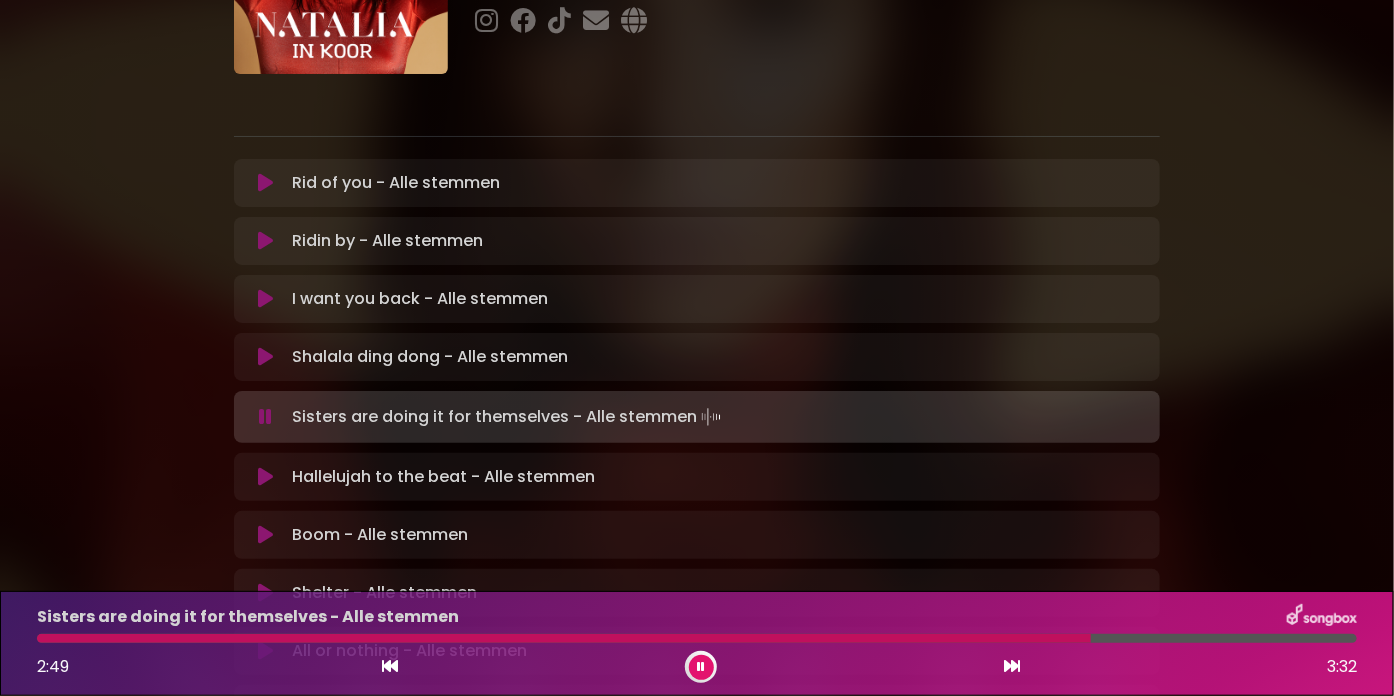 click at bounding box center [265, 477] 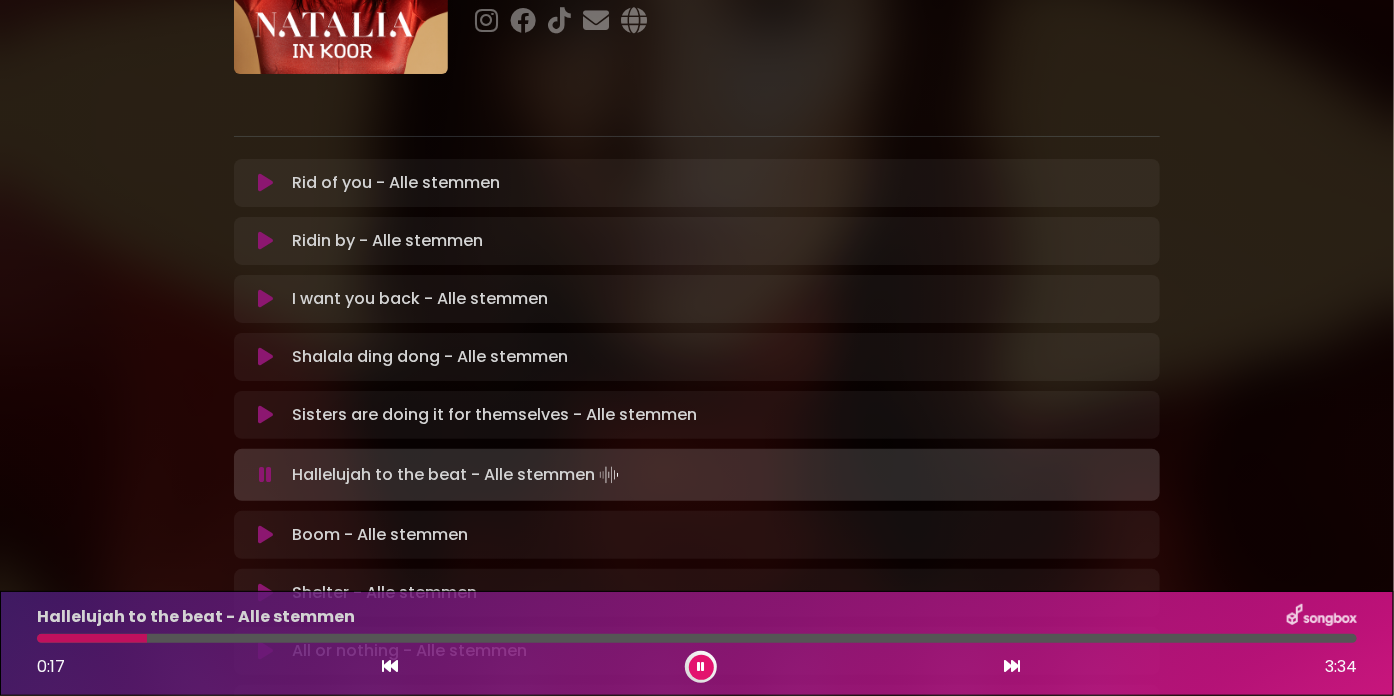 click at bounding box center [92, 638] 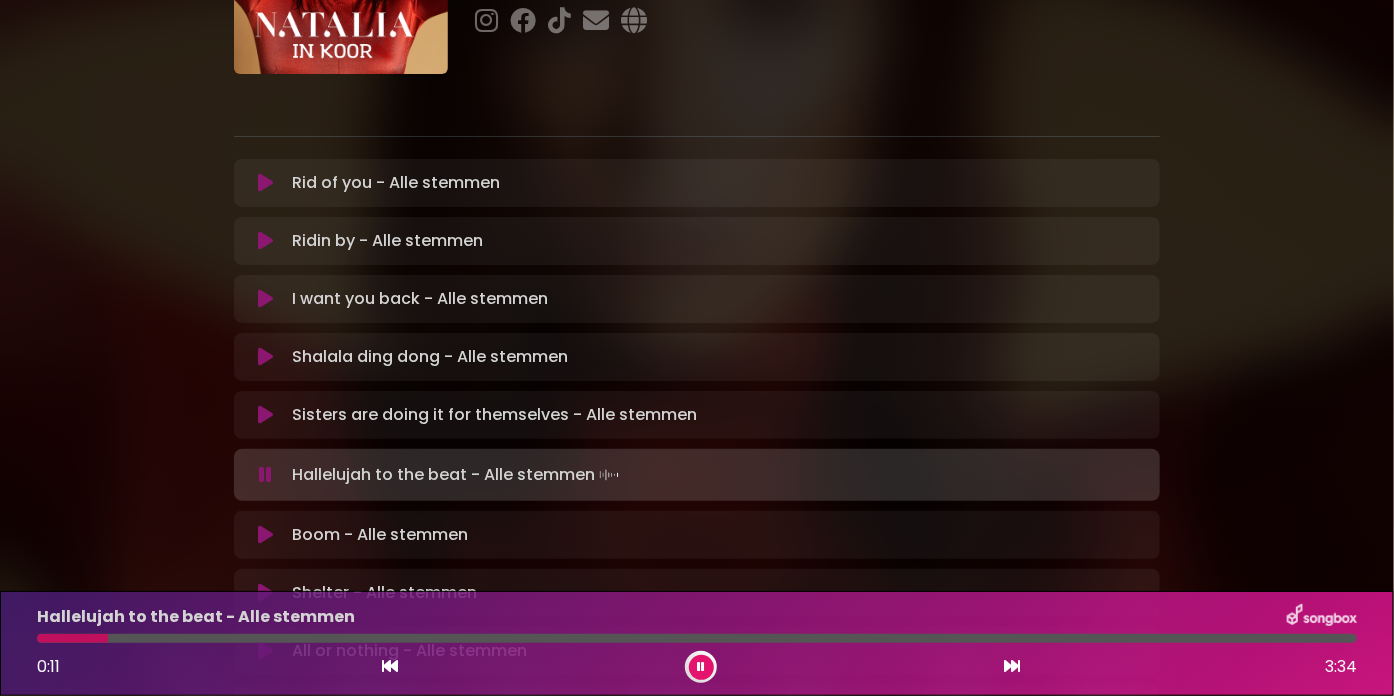 click at bounding box center [72, 638] 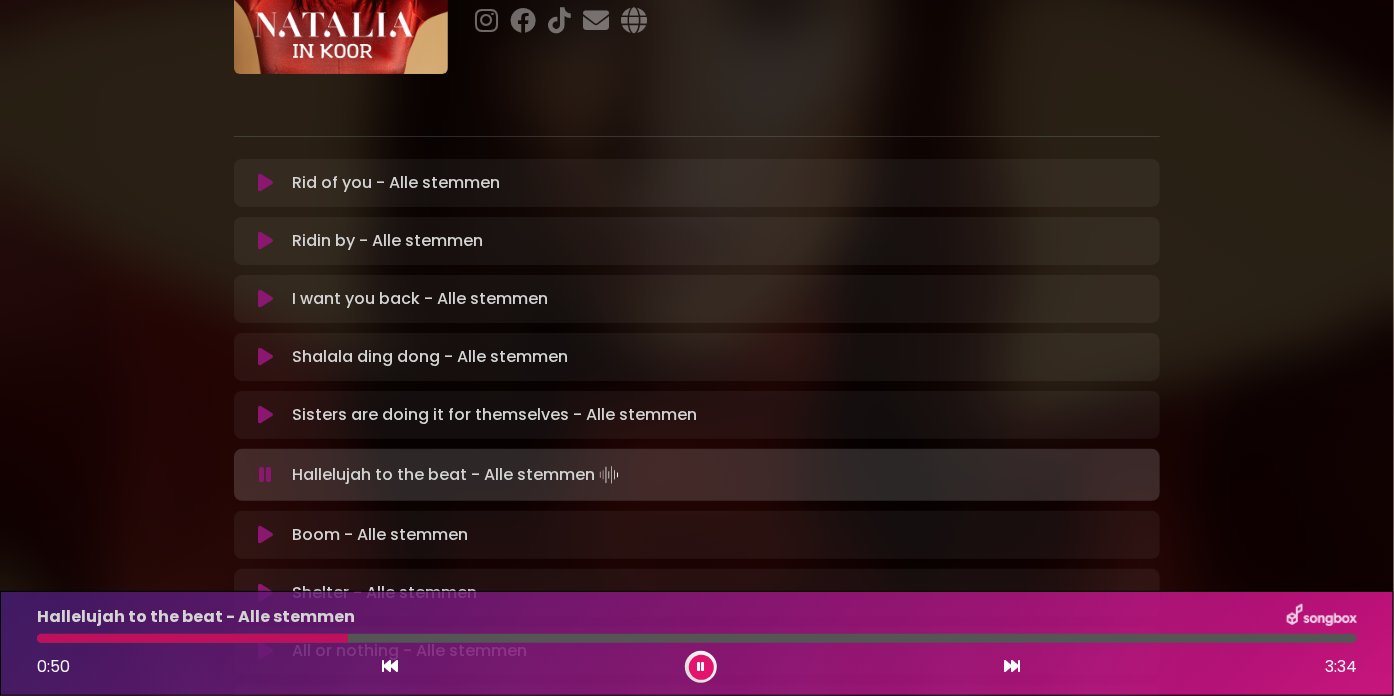 click at bounding box center [697, 638] 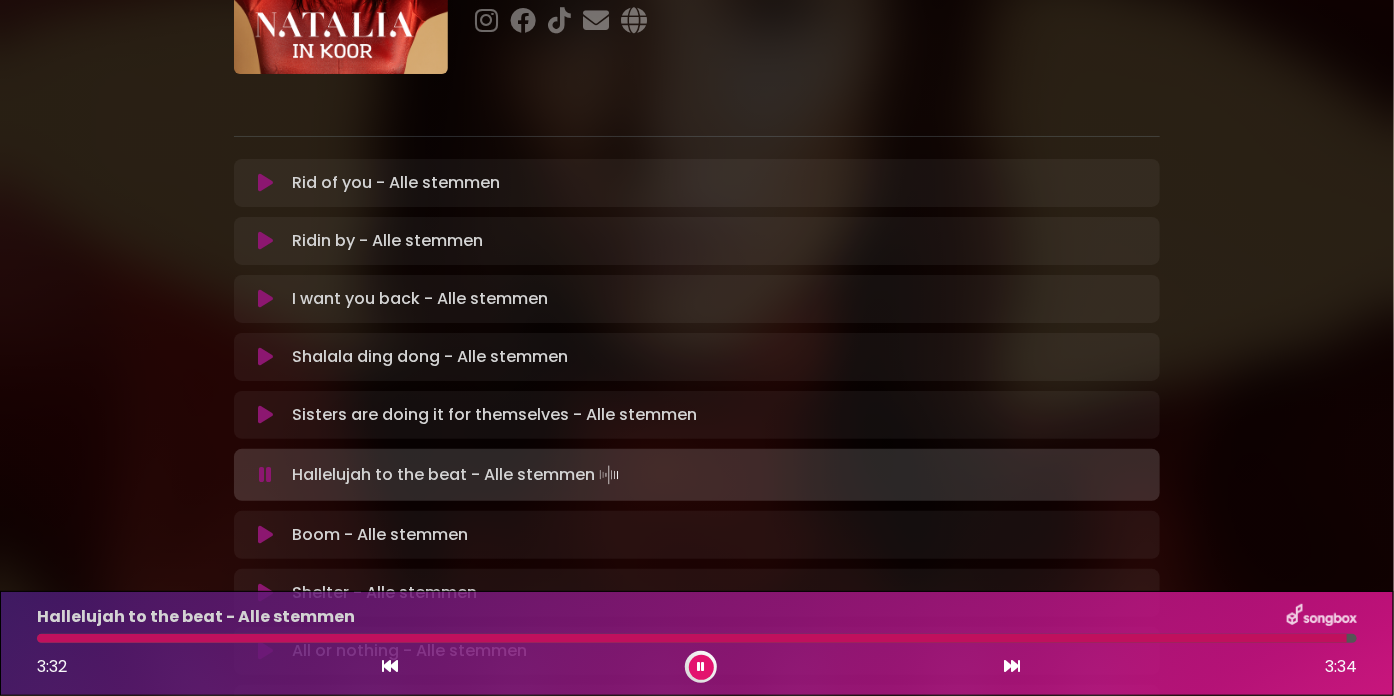 click at bounding box center (265, 535) 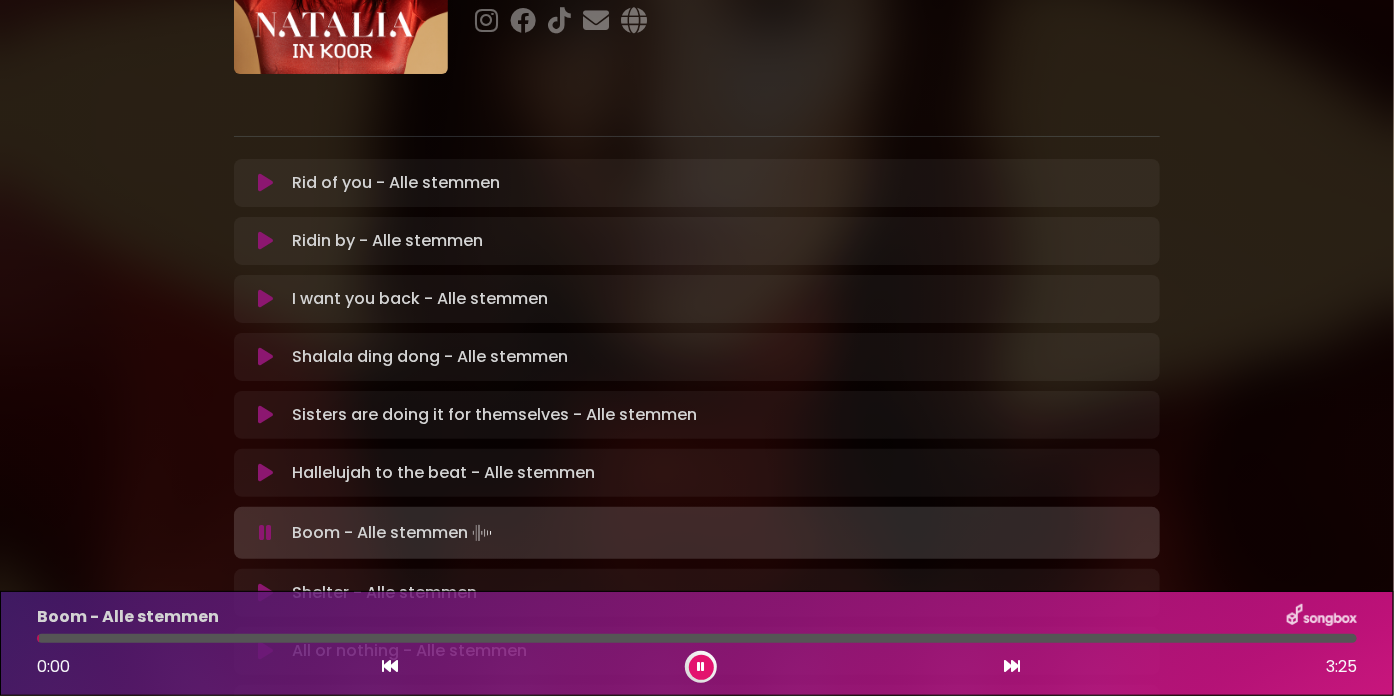 click on "Boom - Alle stemmen
Loading Track..." at bounding box center (394, 533) 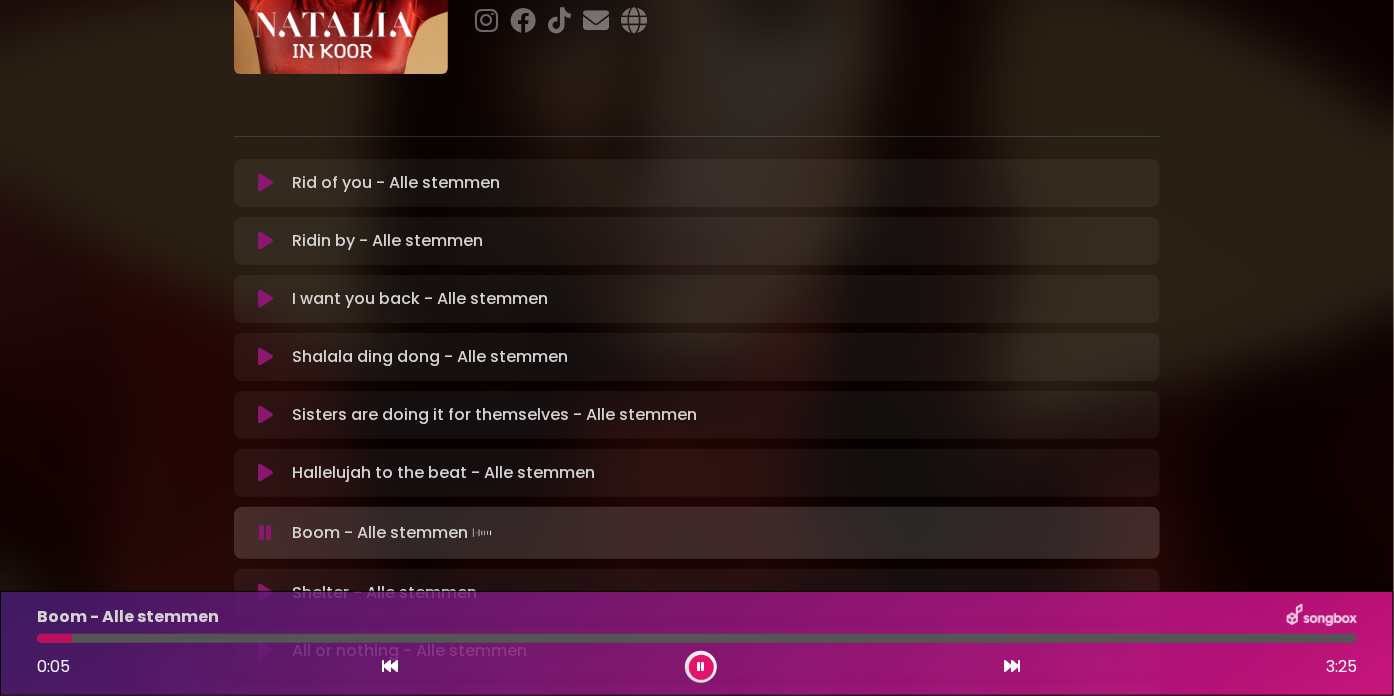 click at bounding box center [697, 638] 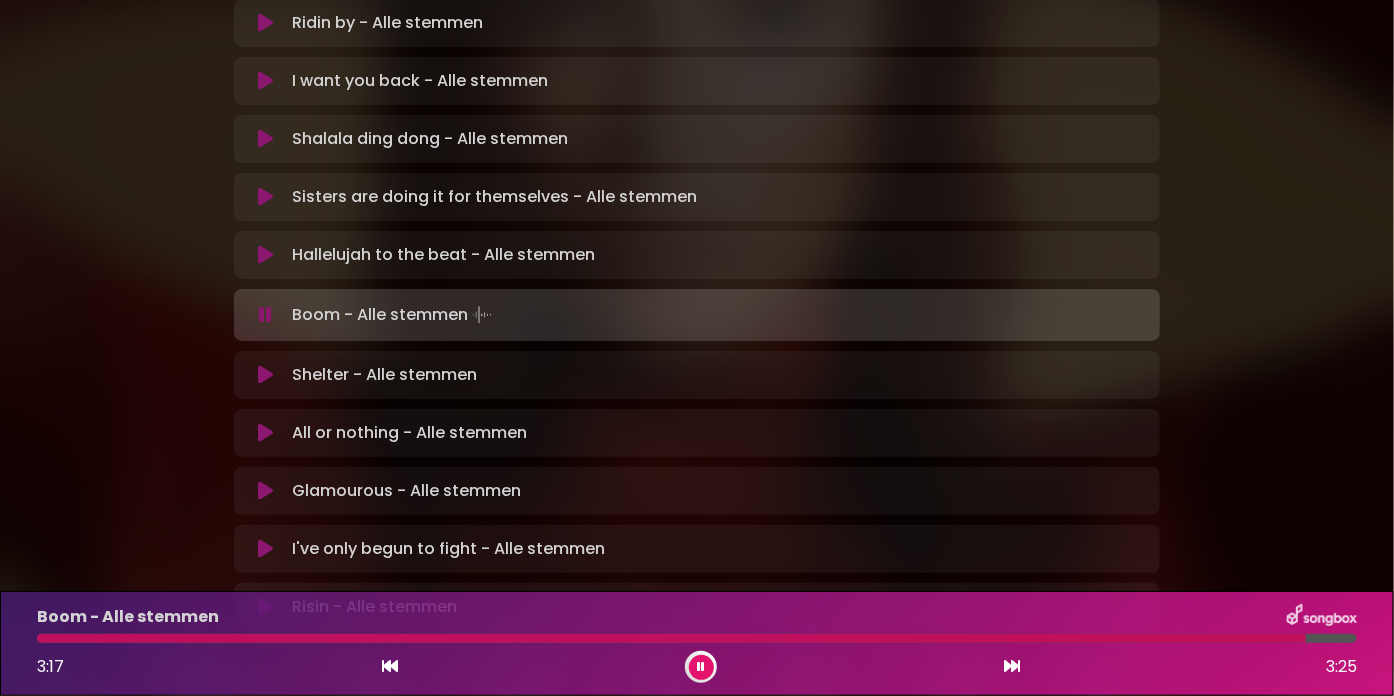 scroll, scrollTop: 431, scrollLeft: 0, axis: vertical 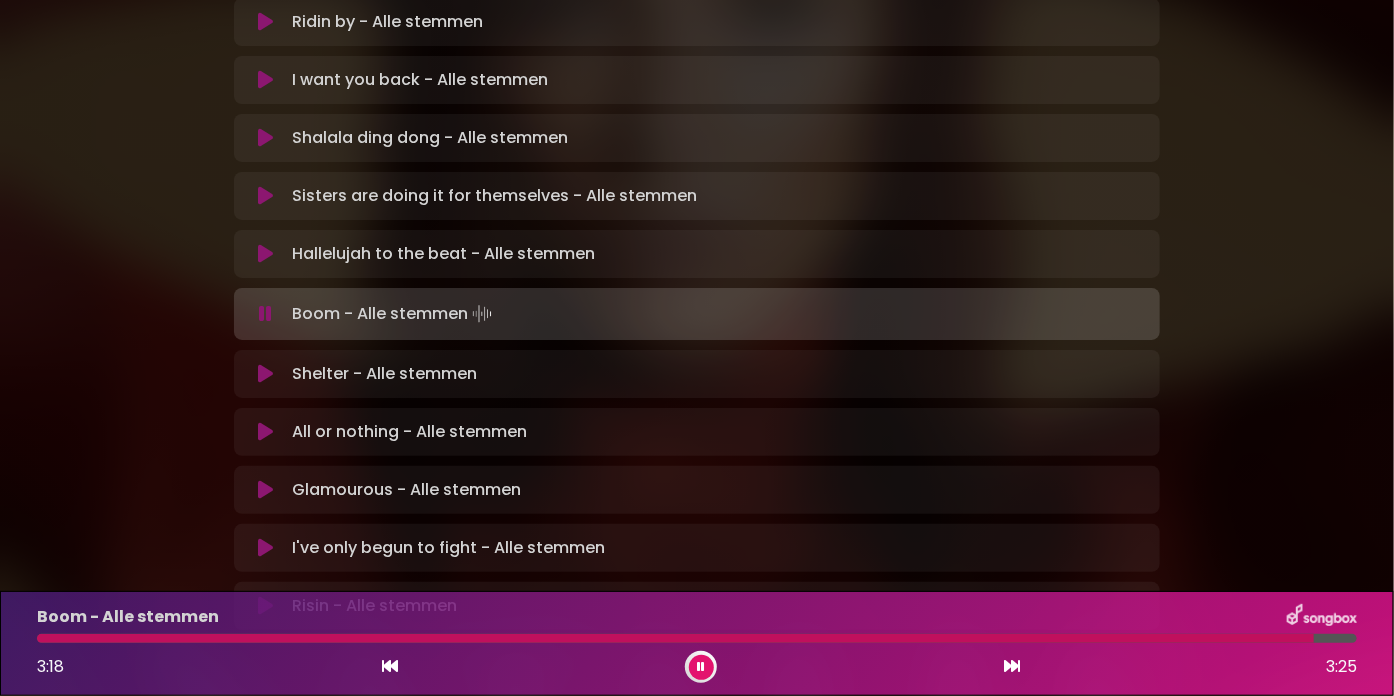 click on "Shelter - Alle stemmen
Loading Track..." at bounding box center (384, 374) 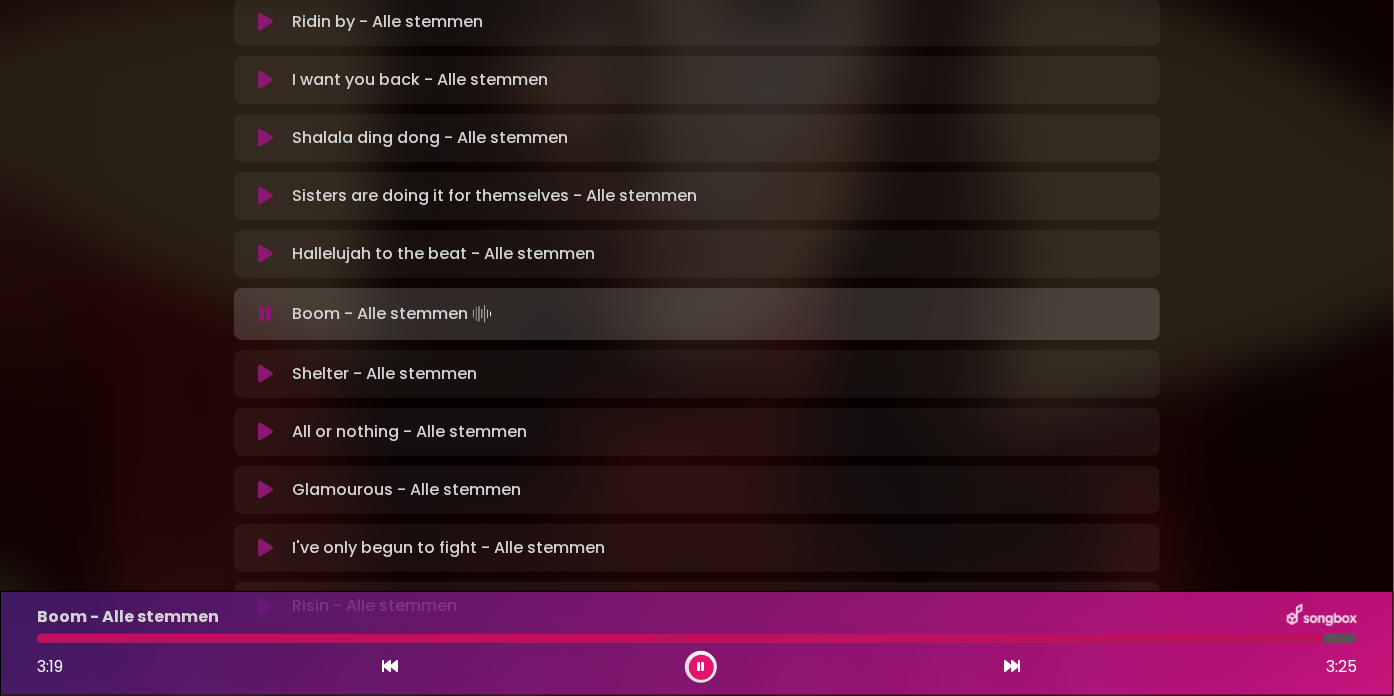 click at bounding box center [265, 374] 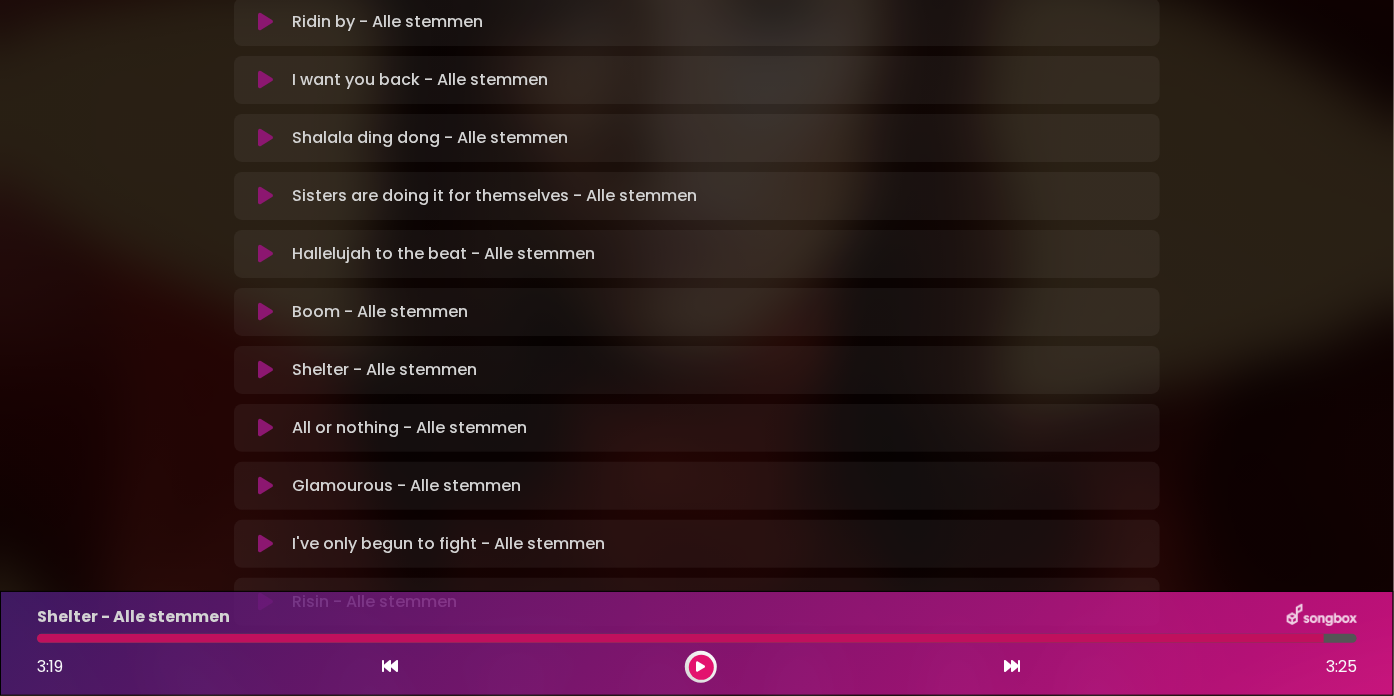 click at bounding box center [701, 667] 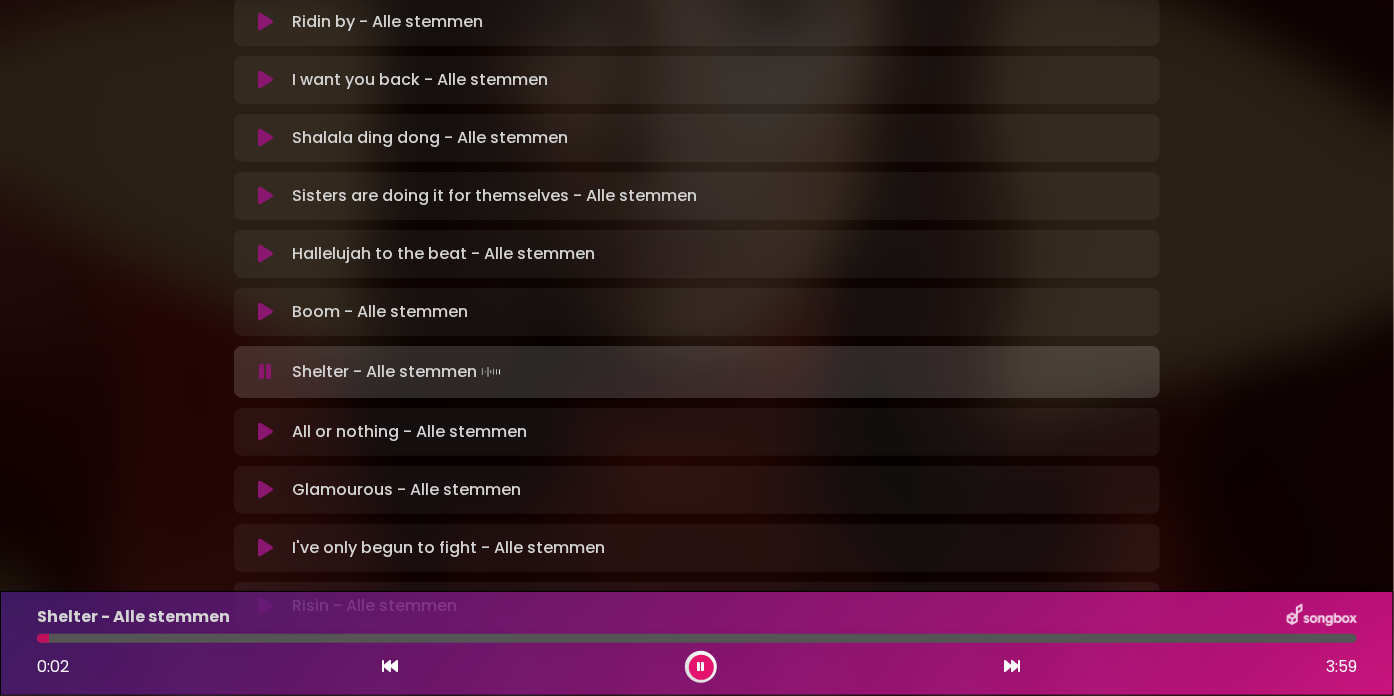 click at bounding box center (701, 667) 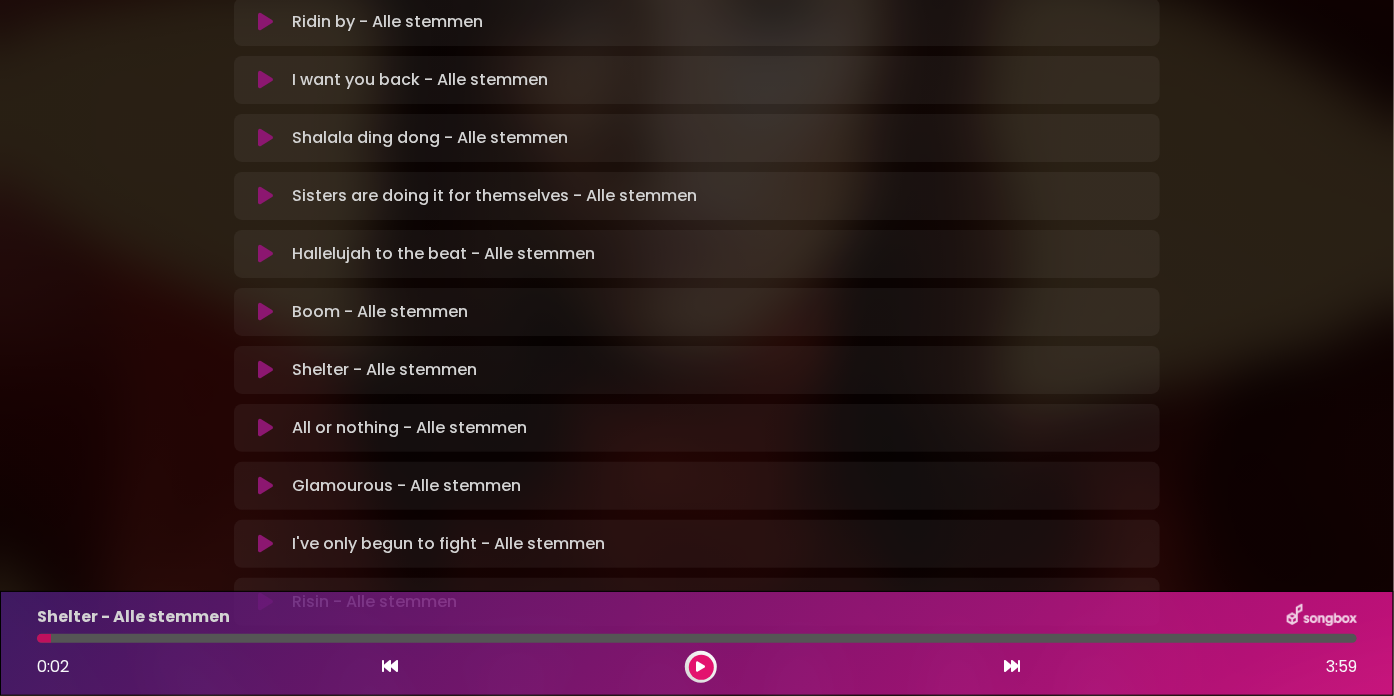 click at bounding box center [701, 667] 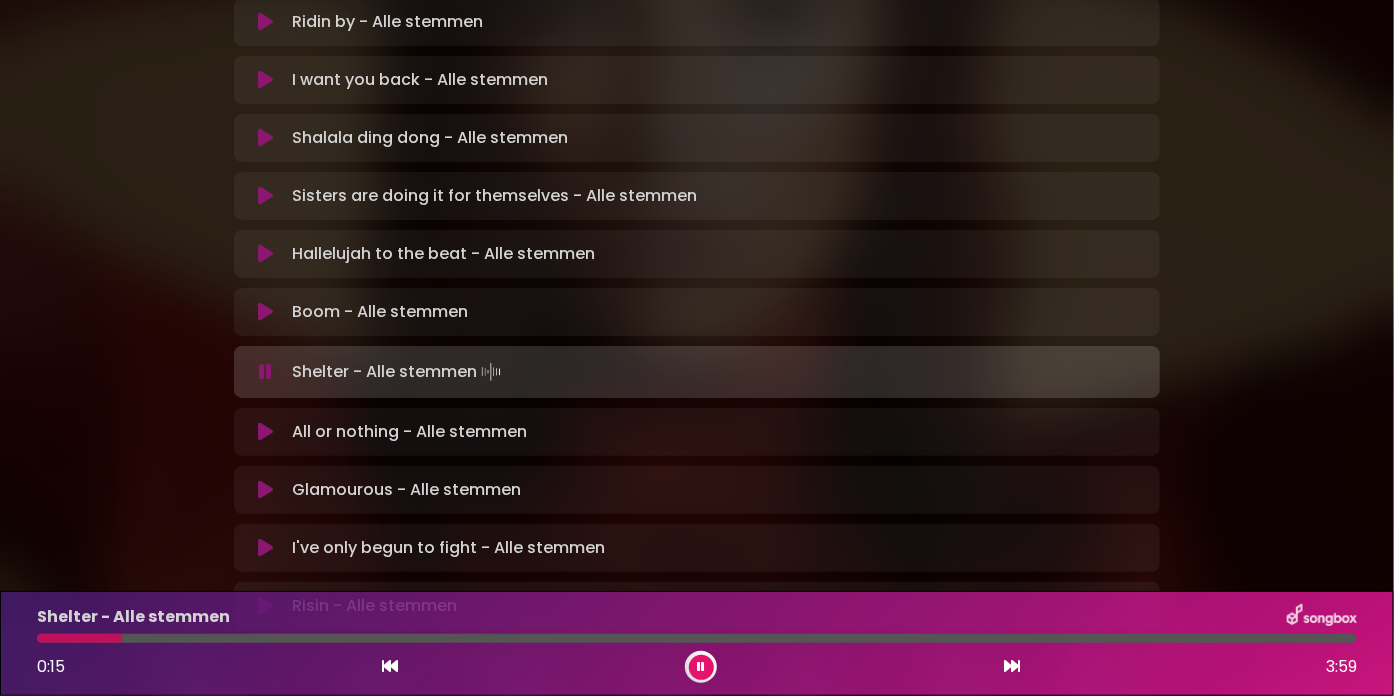 click at bounding box center [697, 638] 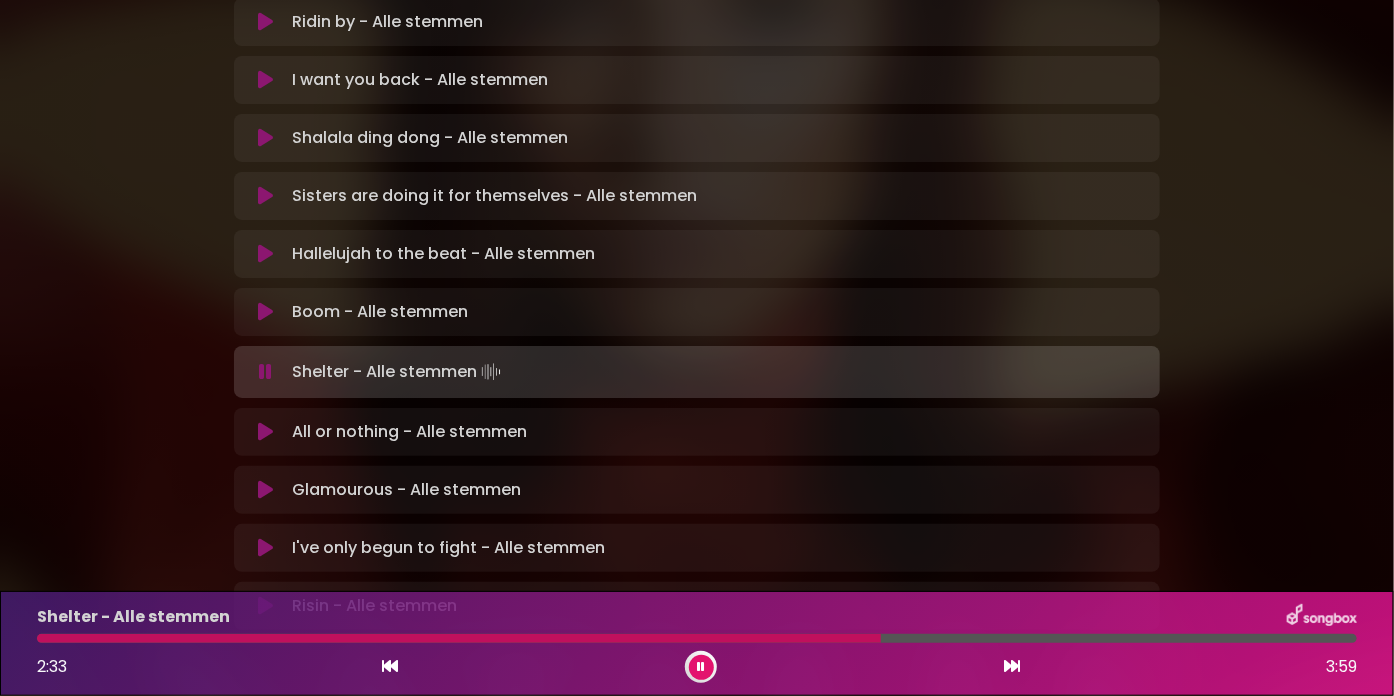 click at bounding box center (697, 638) 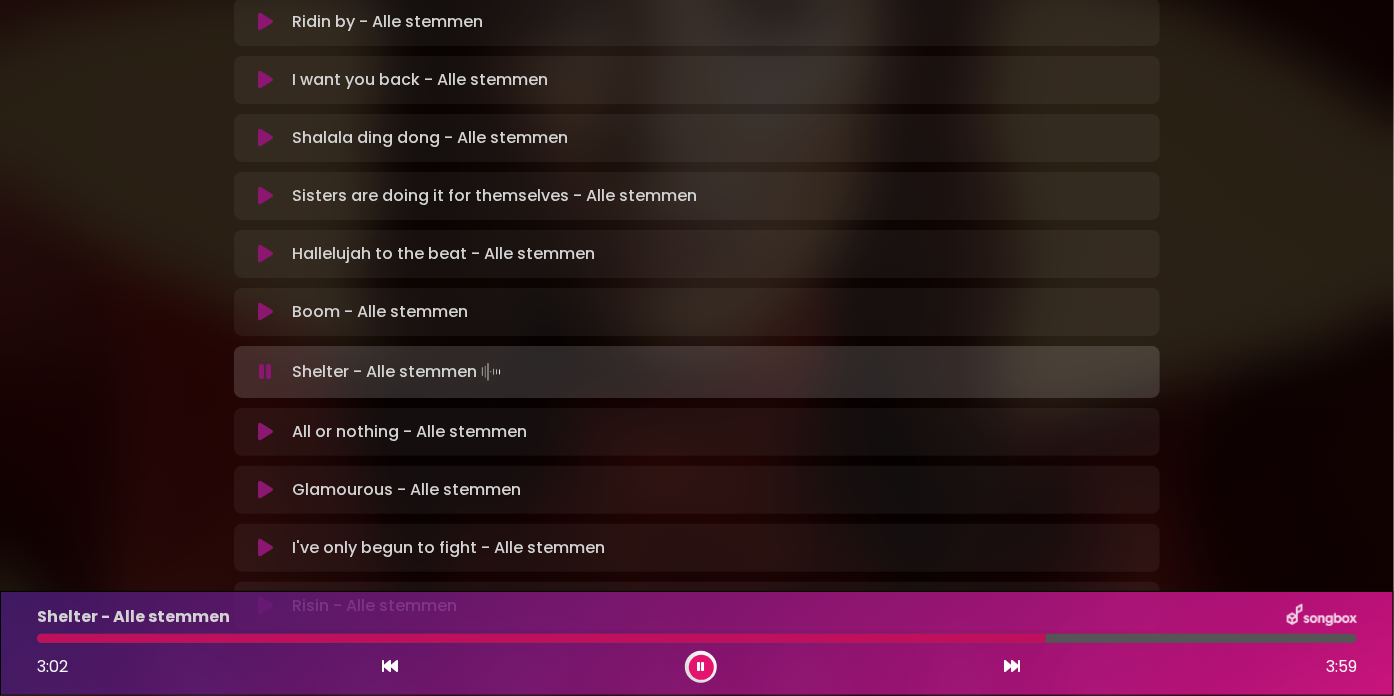 click at bounding box center (697, 638) 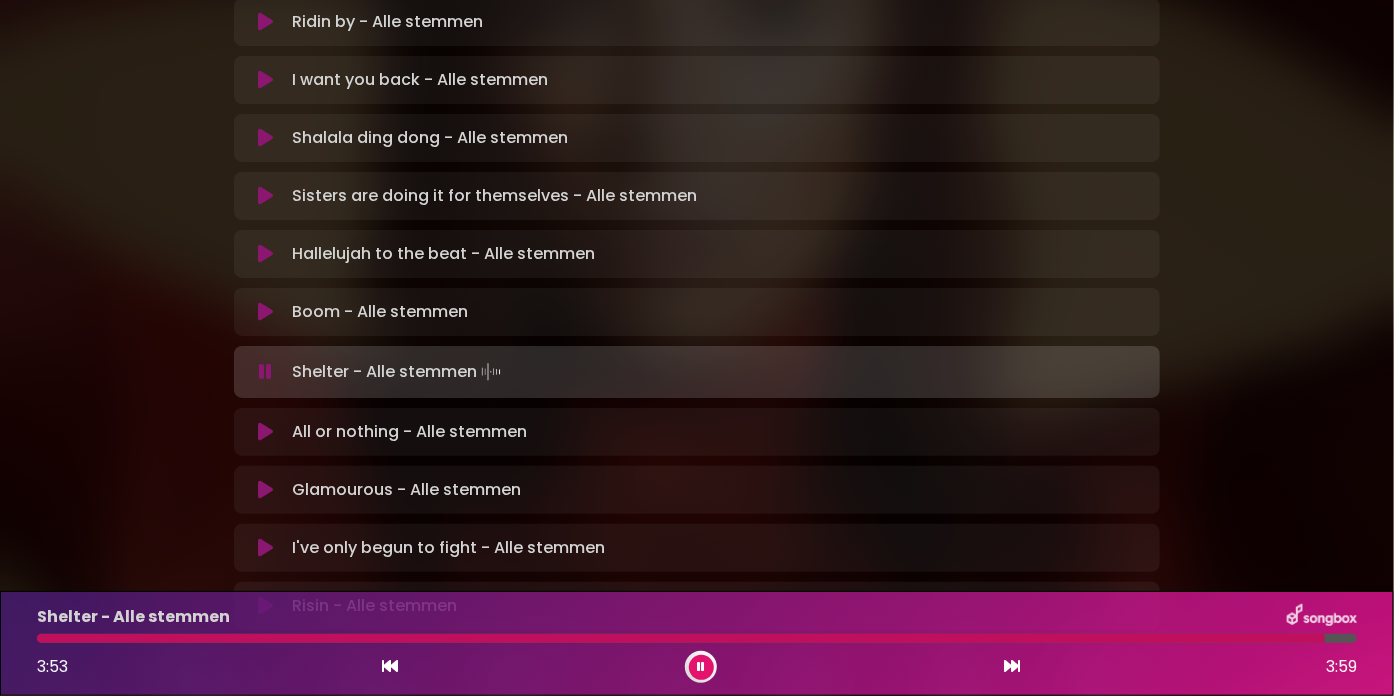 click at bounding box center (265, 432) 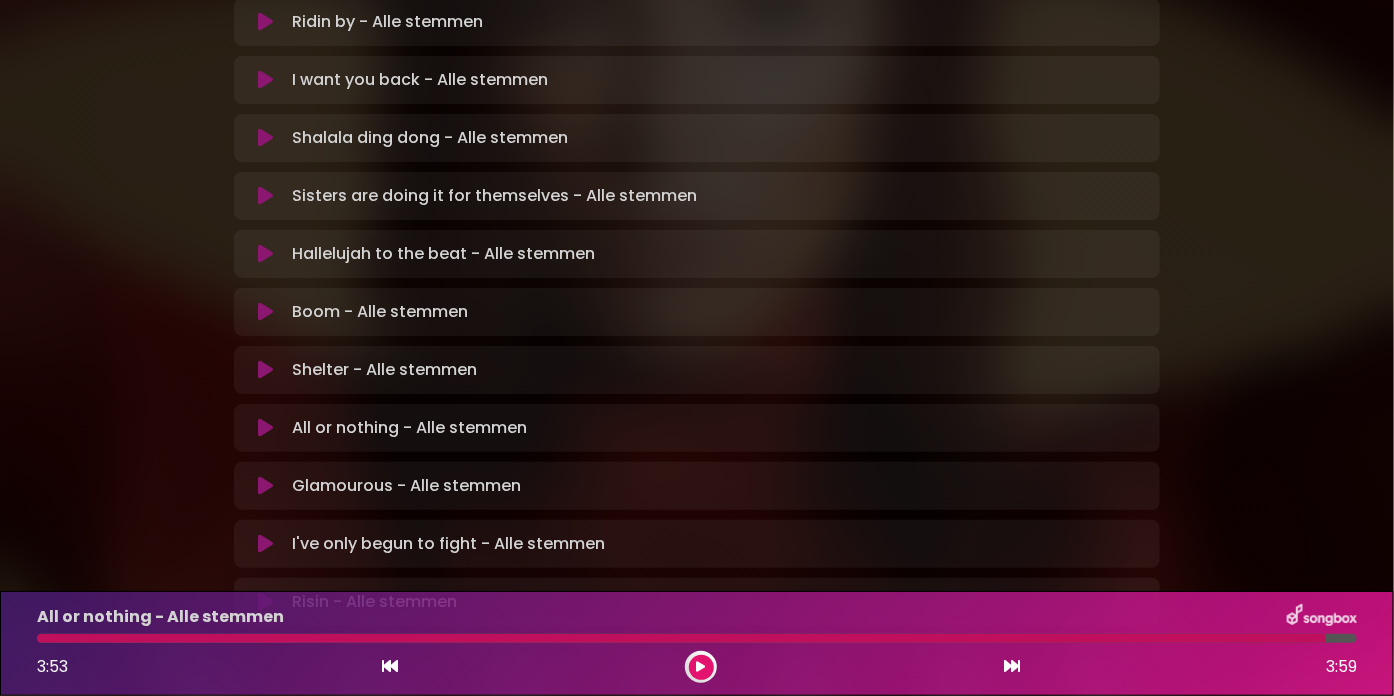 click at bounding box center [265, 428] 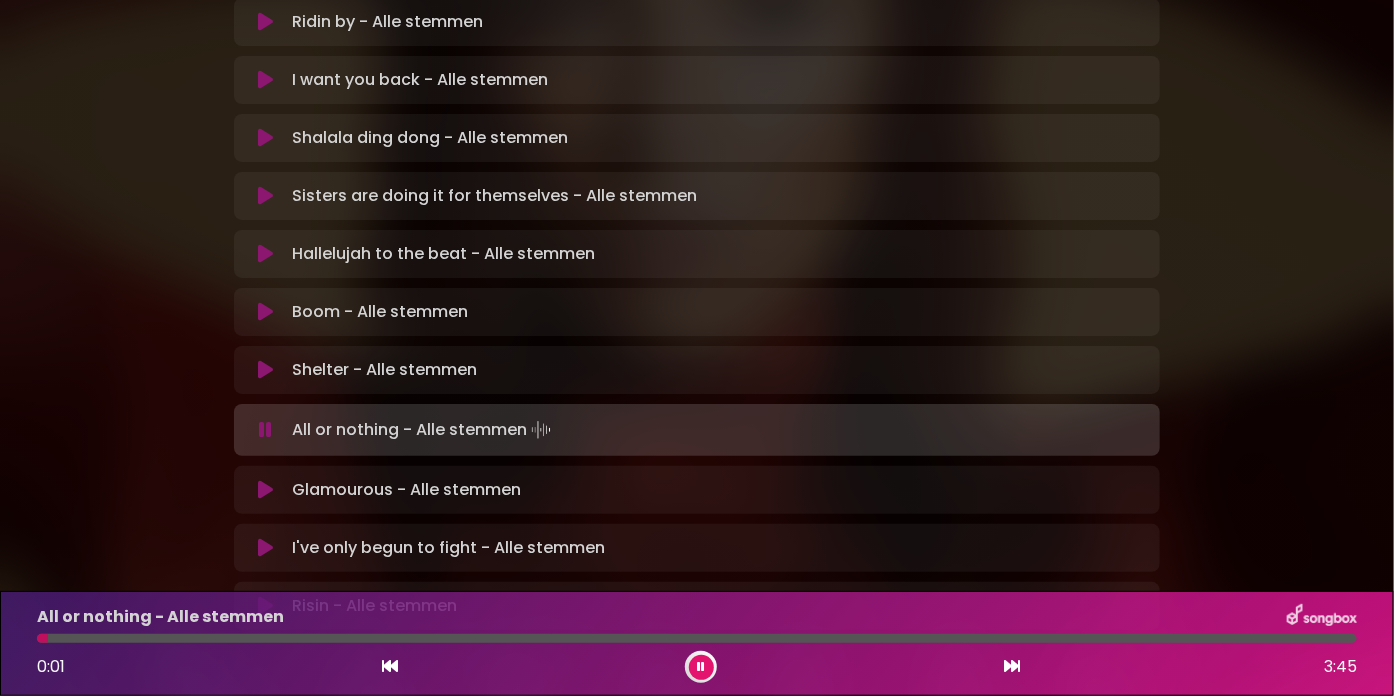 click at bounding box center [697, 638] 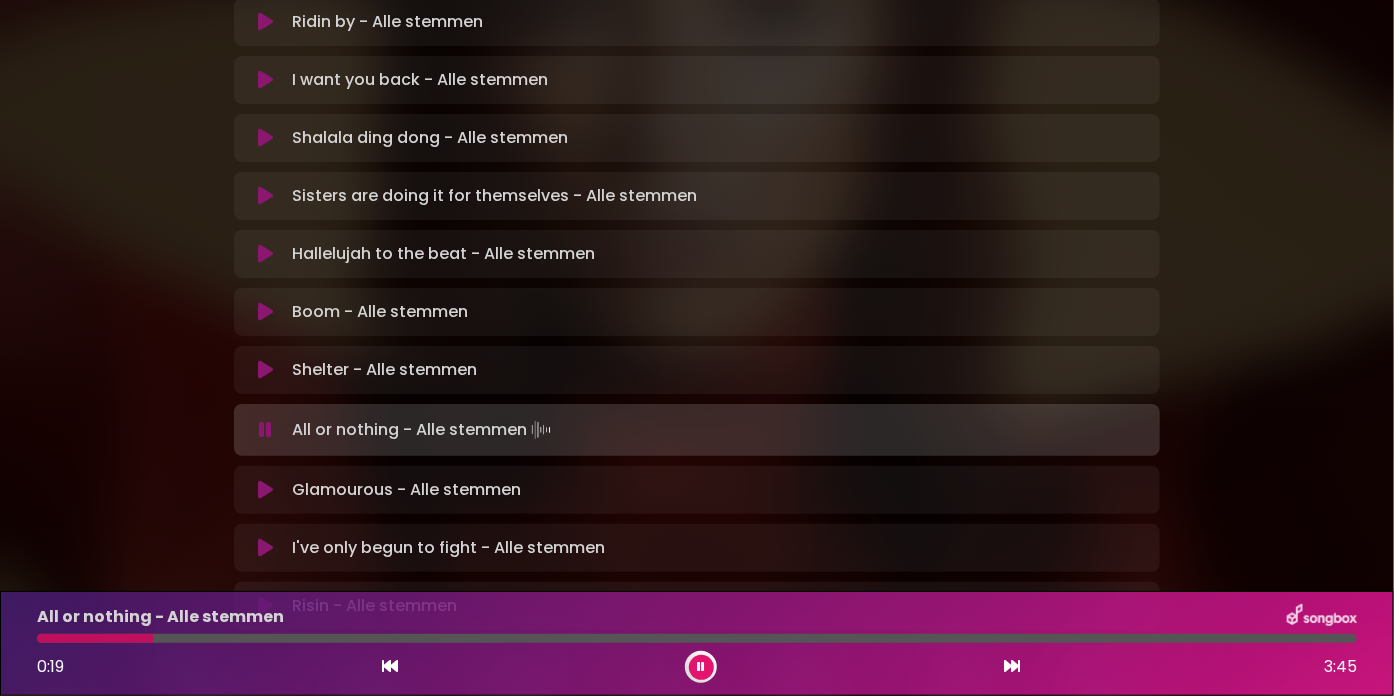 click on "All or nothing - Alle stemmen
0:19
3:45" at bounding box center (697, 643) 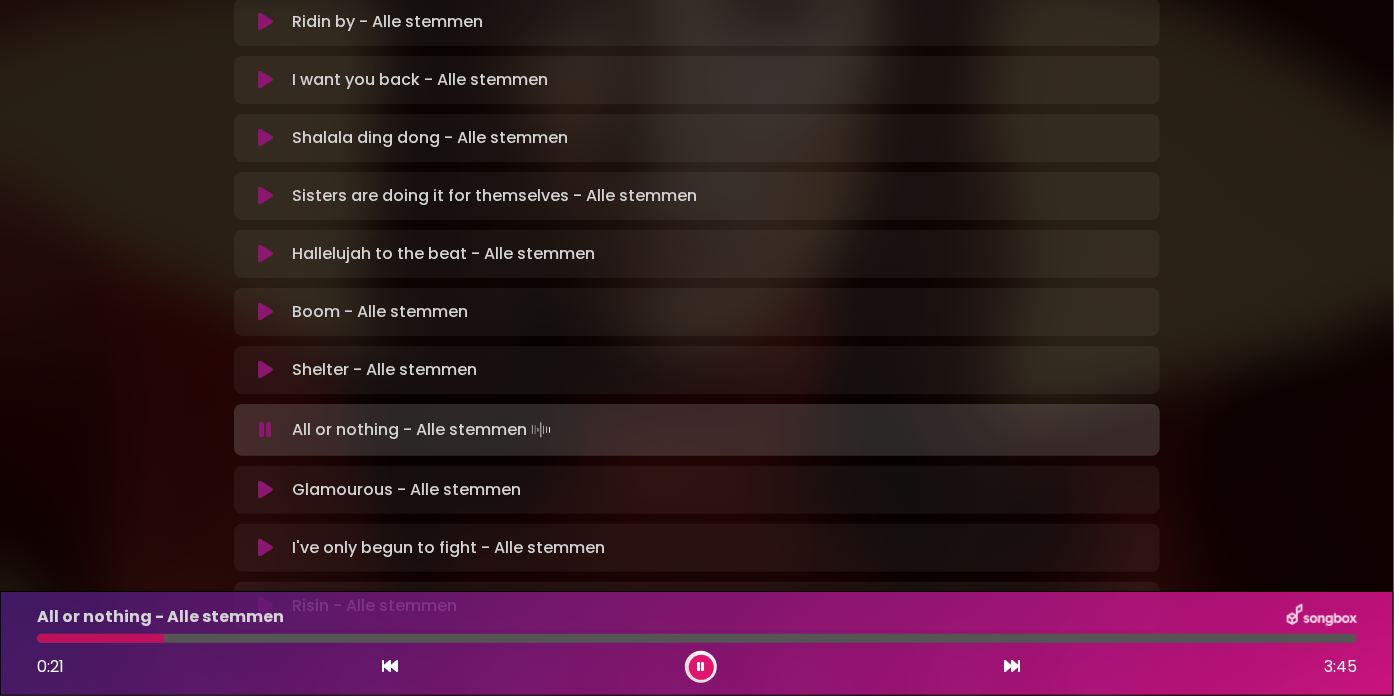 click at bounding box center [697, 638] 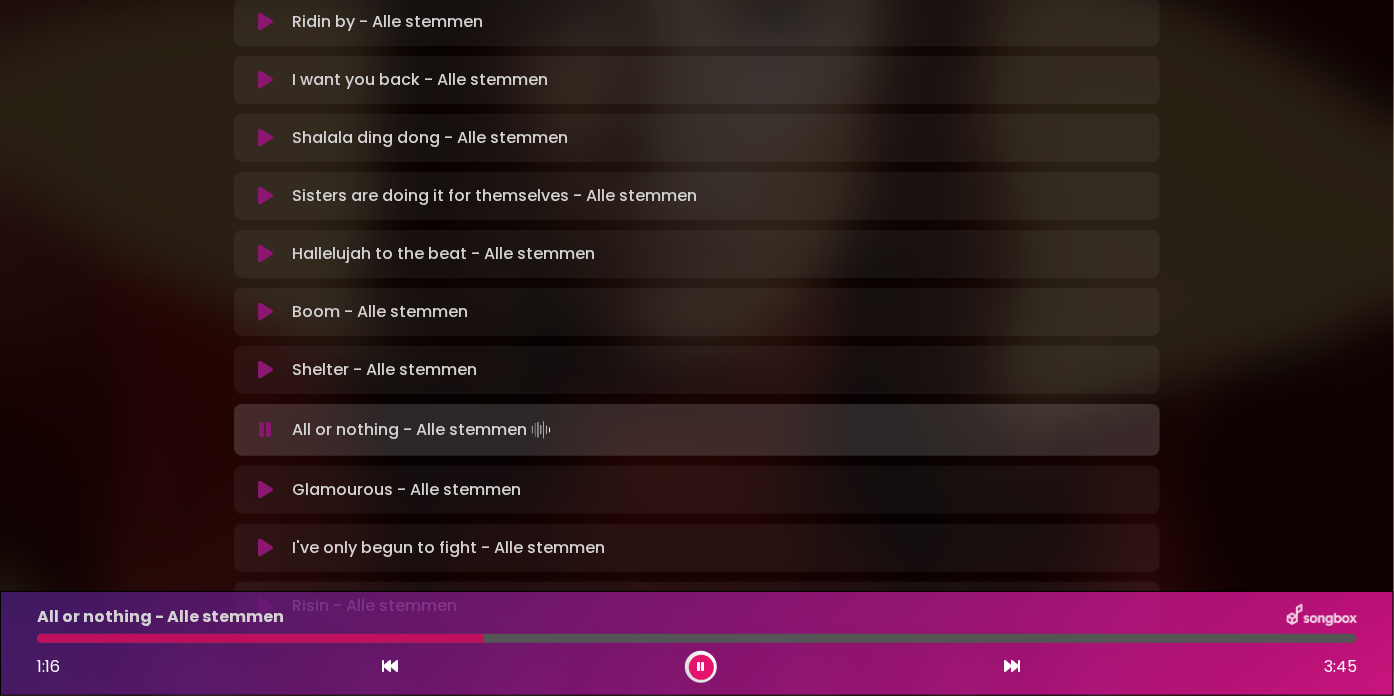 click at bounding box center [697, 638] 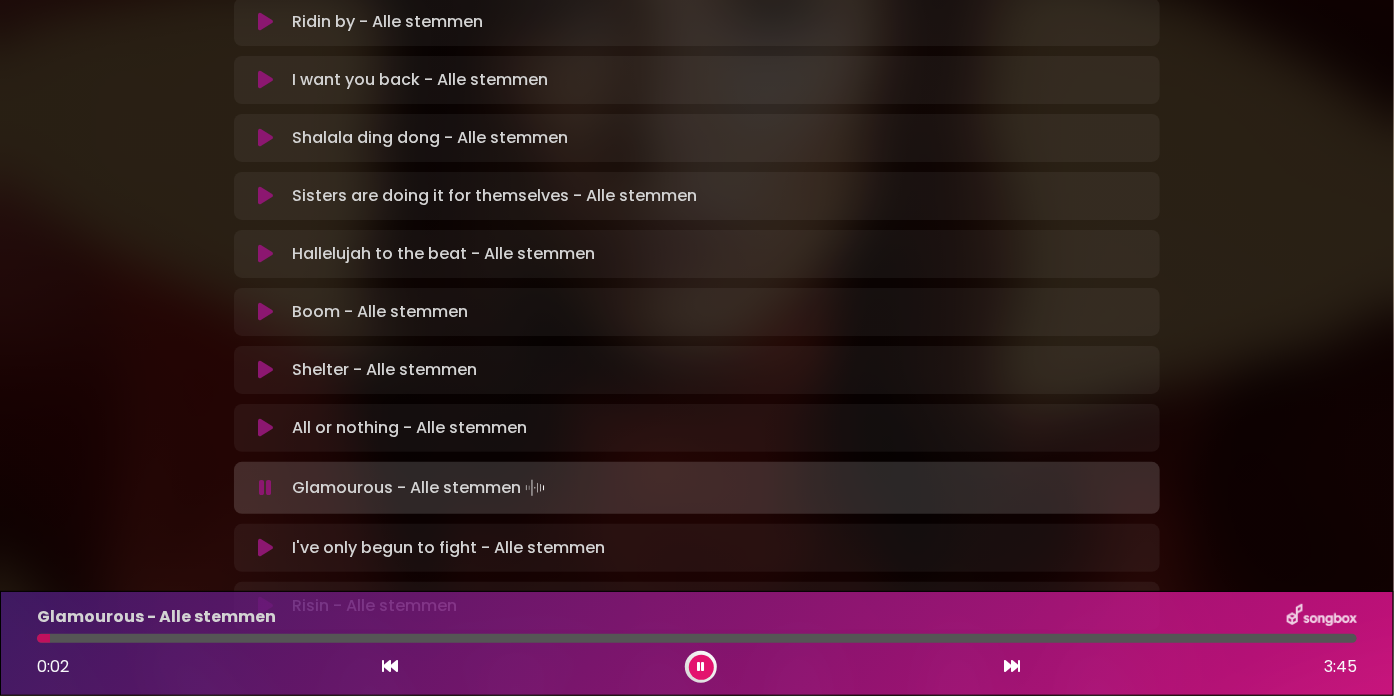 click at bounding box center [697, 638] 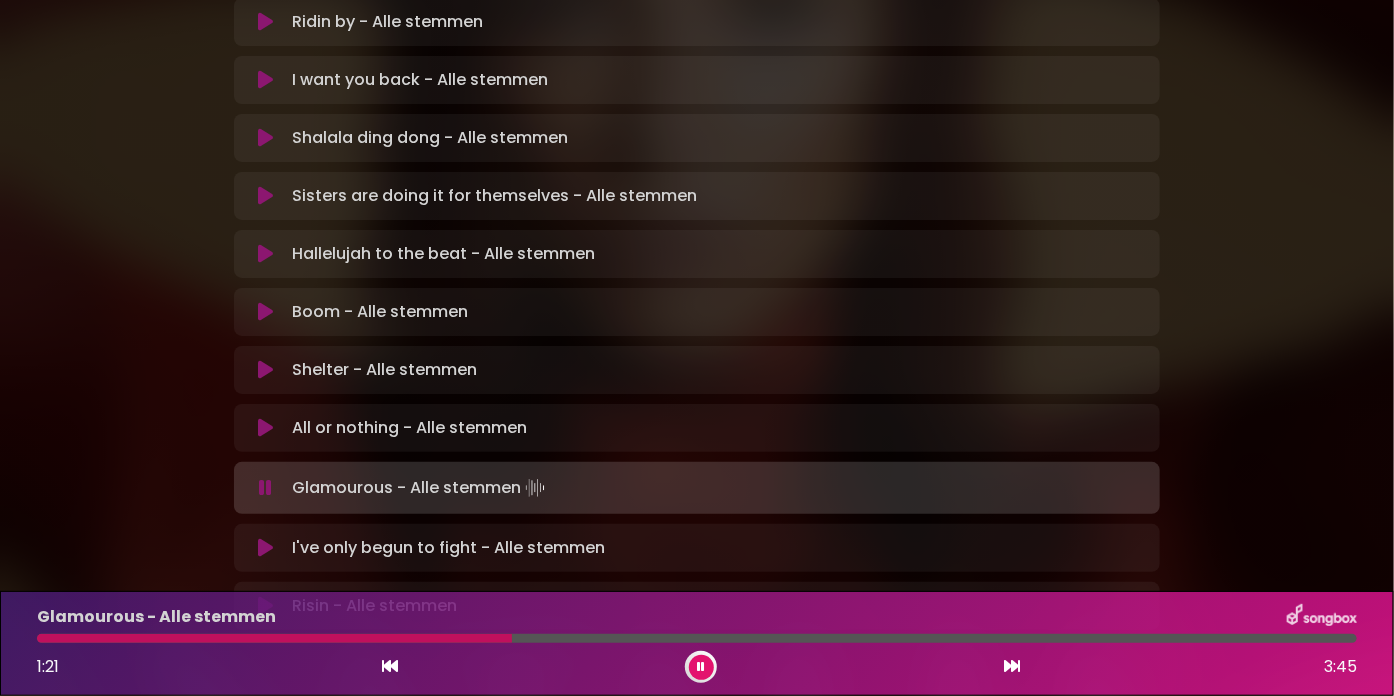 click at bounding box center (274, 638) 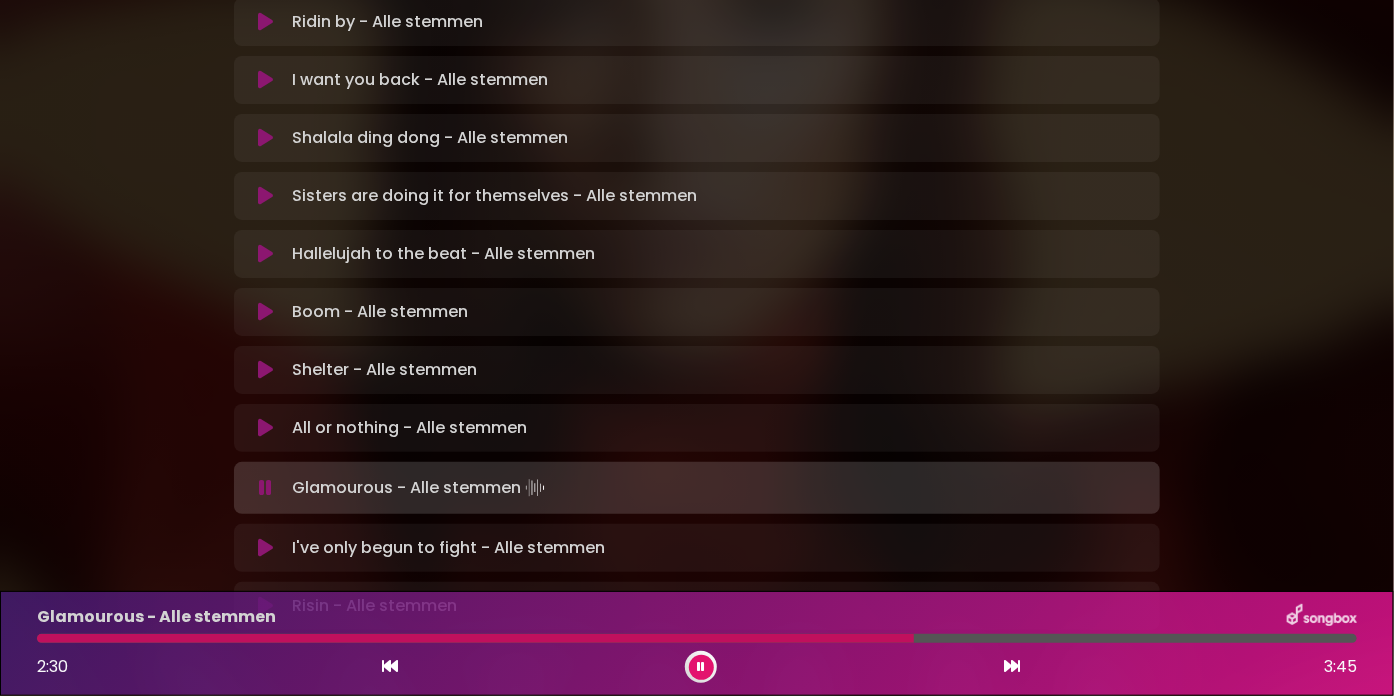 click at bounding box center (475, 638) 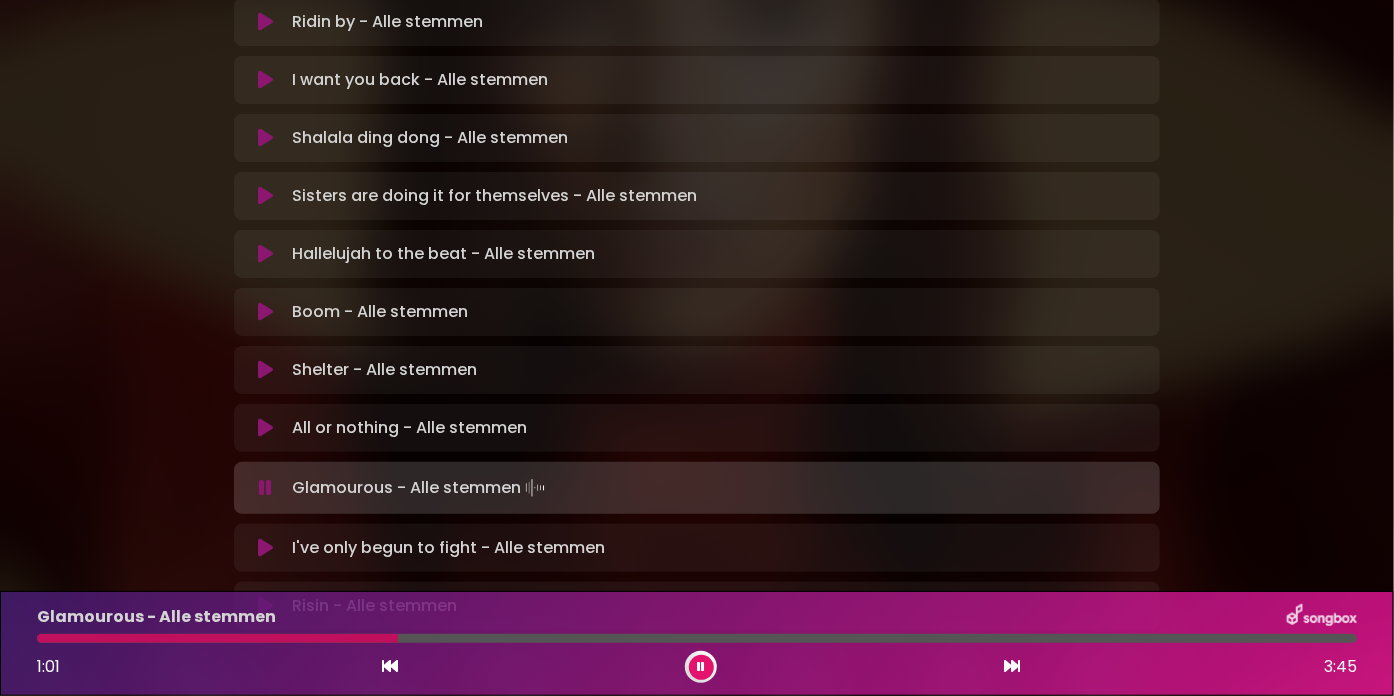 click at bounding box center (217, 638) 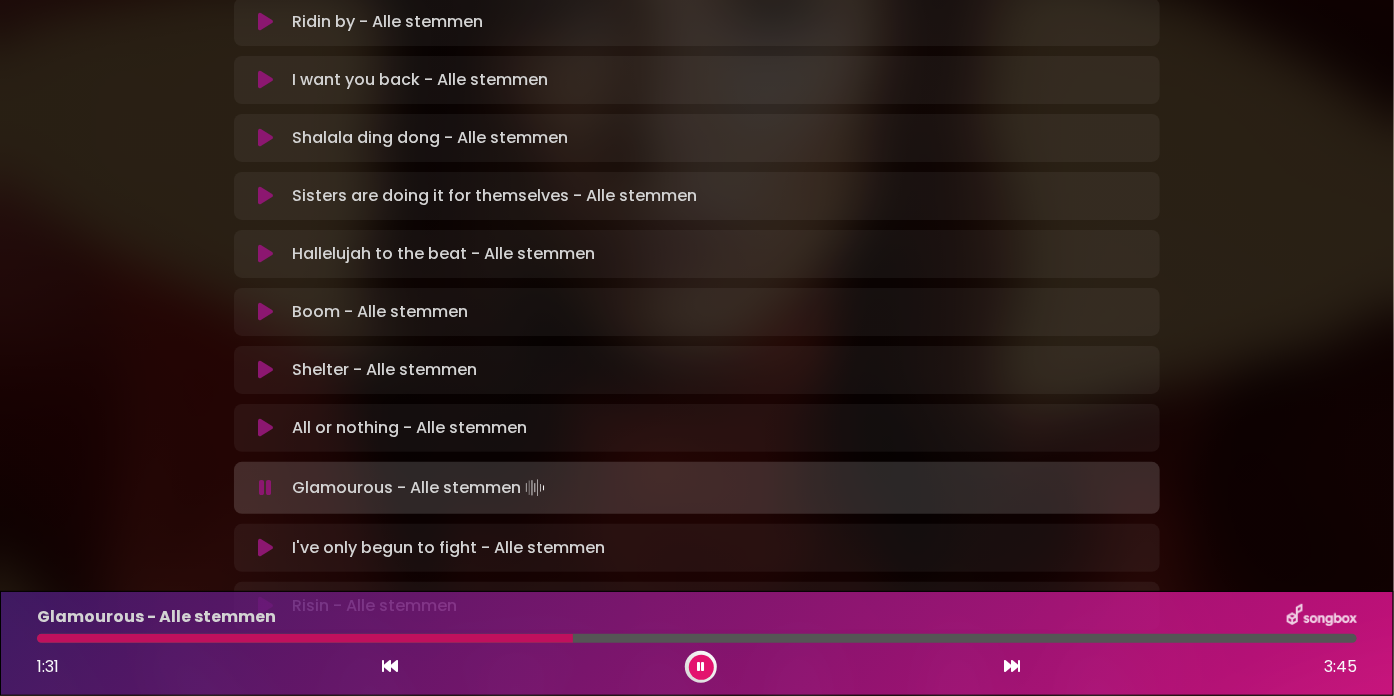click at bounding box center [305, 638] 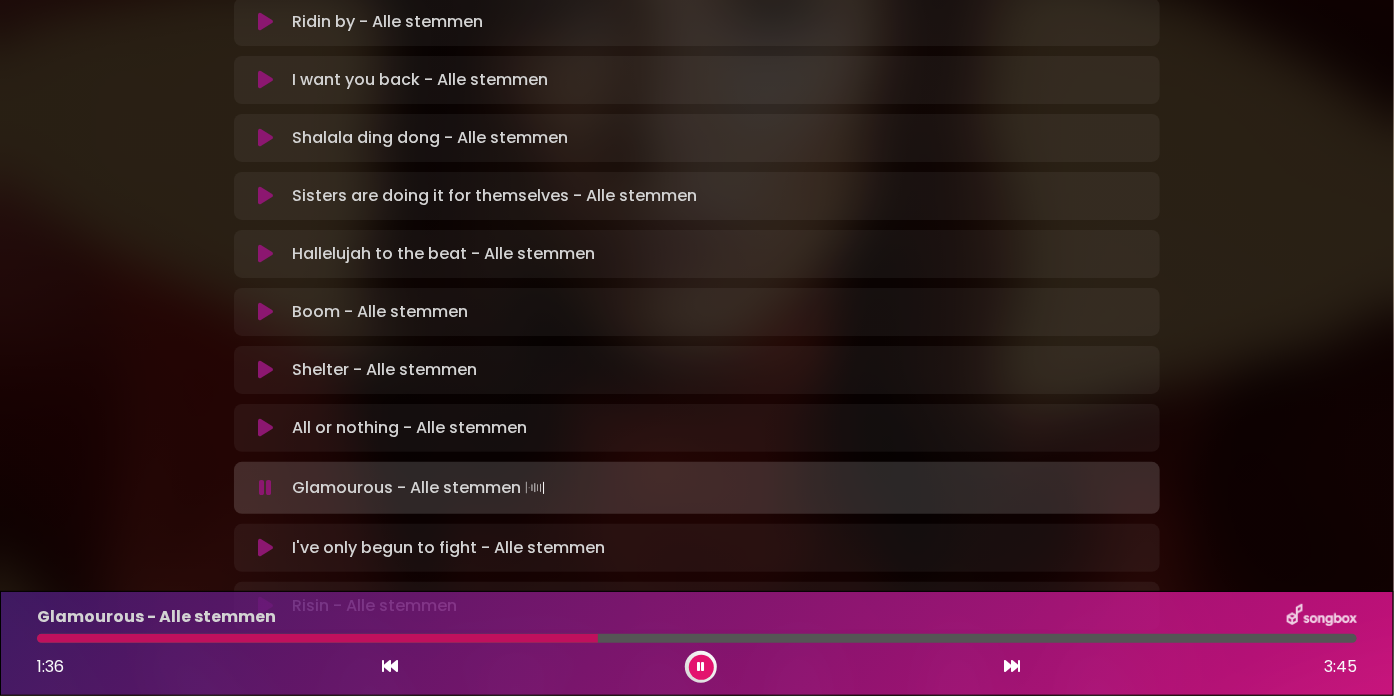 click at bounding box center [317, 638] 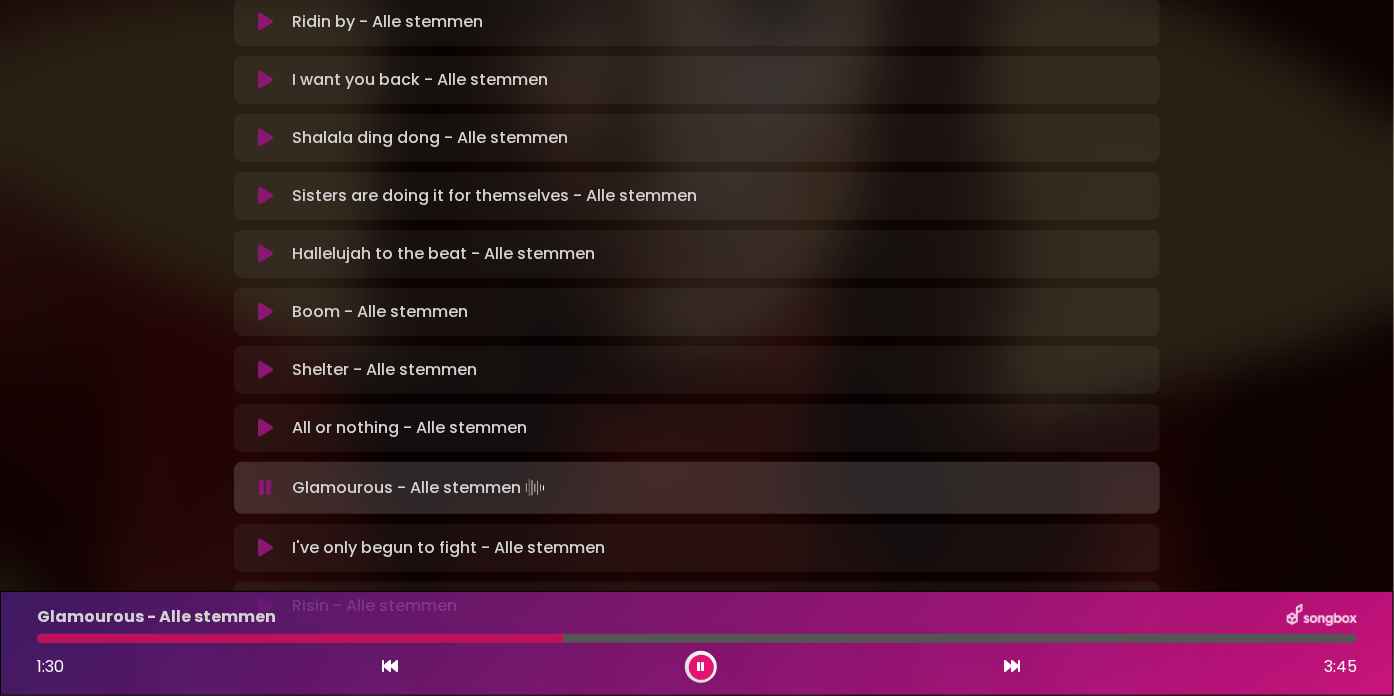 click at bounding box center [300, 638] 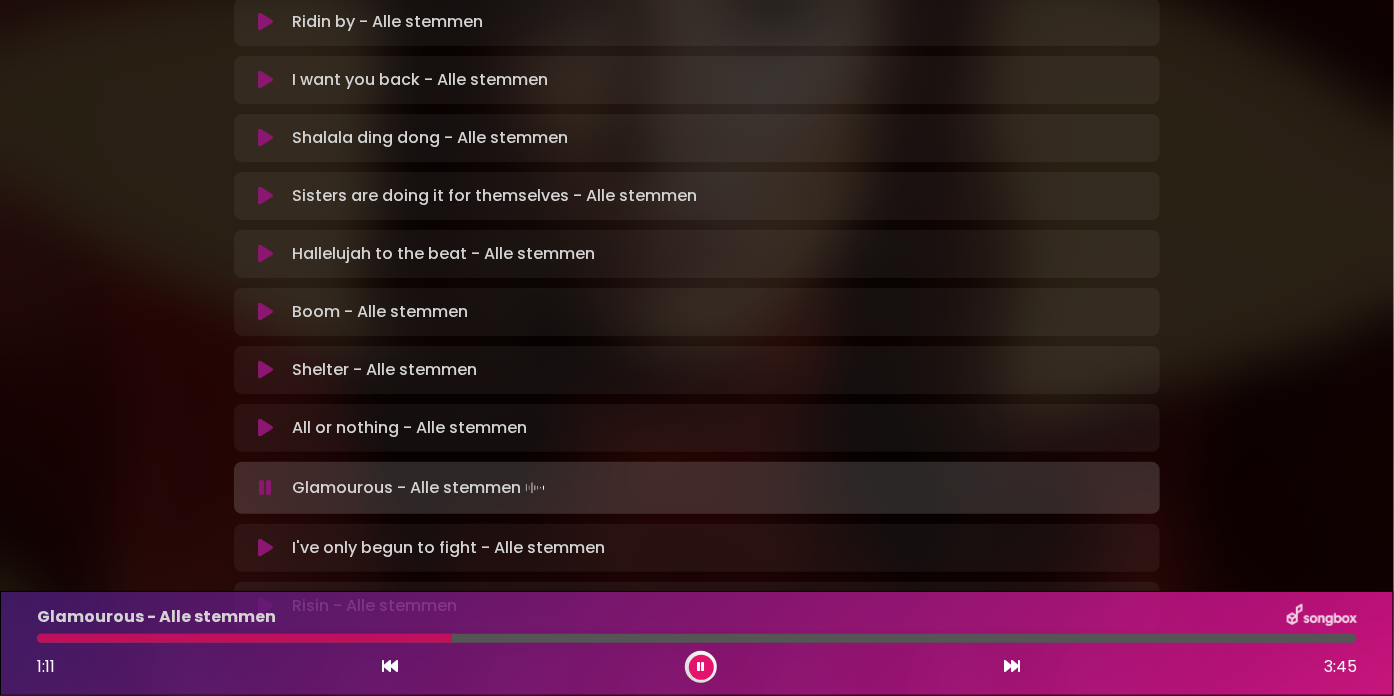 click at bounding box center [244, 638] 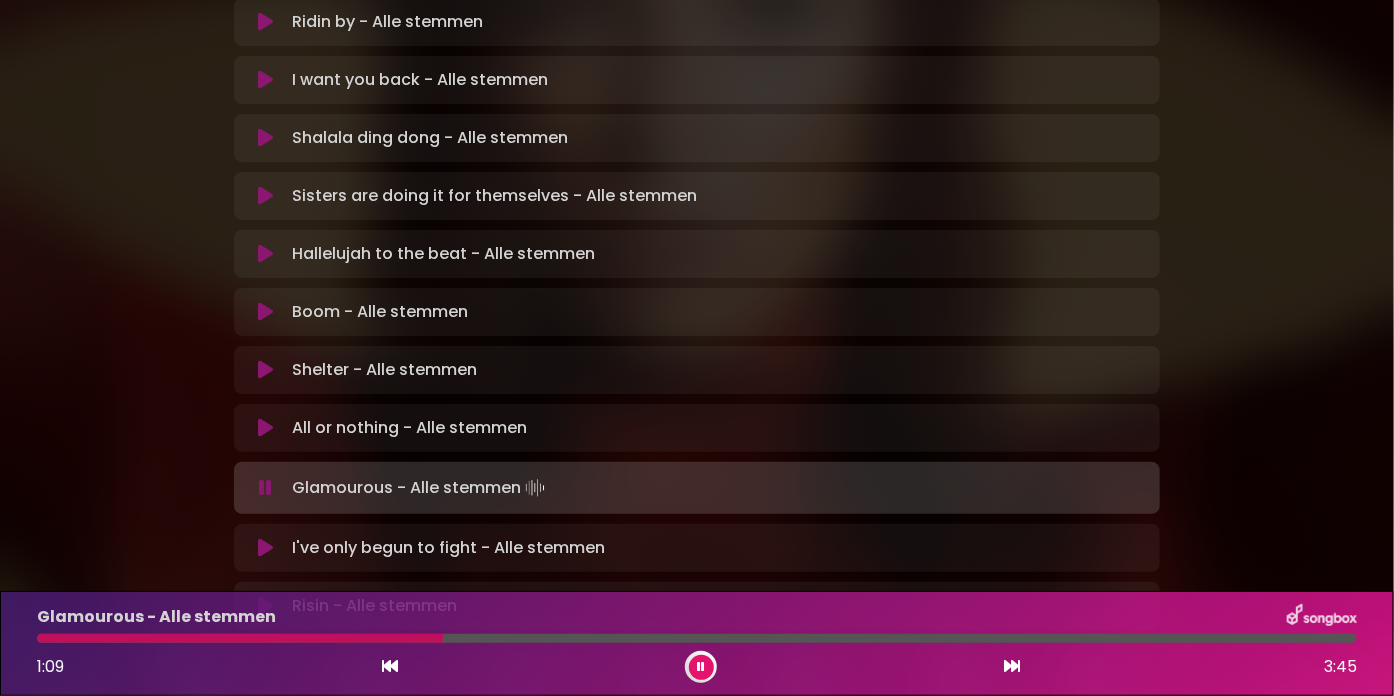 click at bounding box center (240, 638) 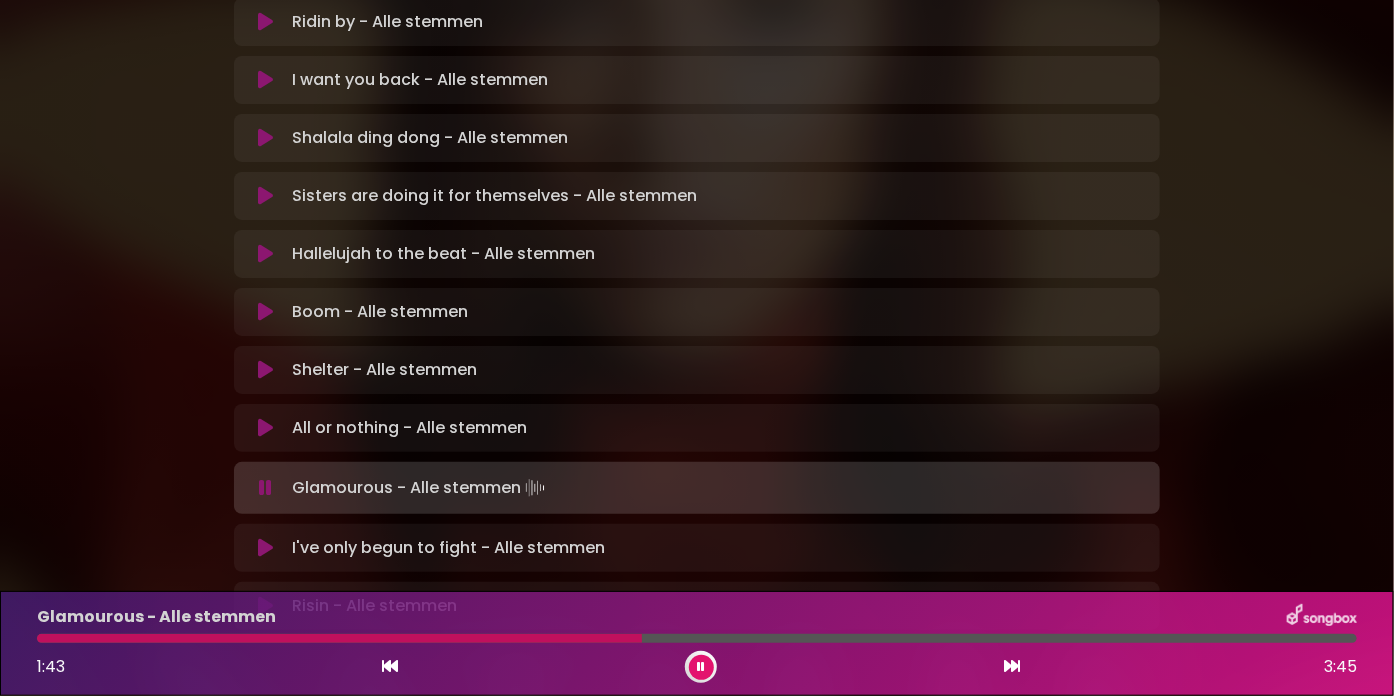 click at bounding box center [339, 638] 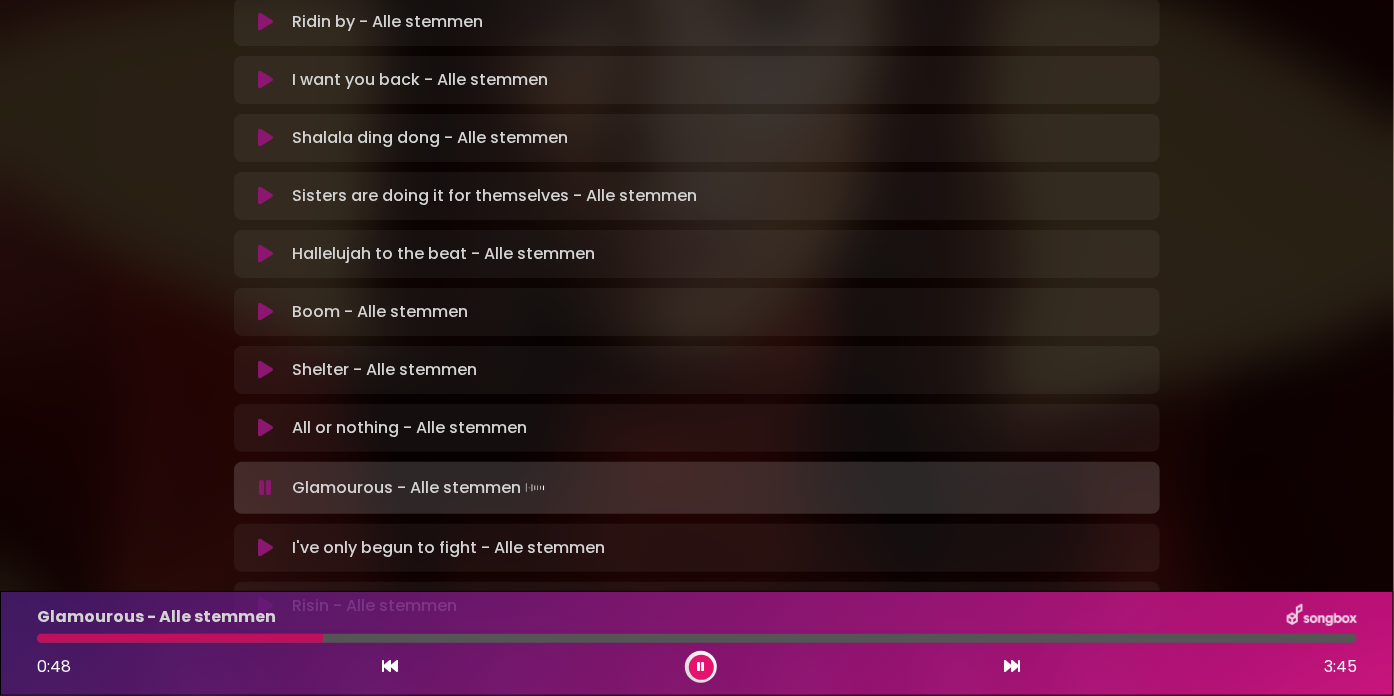 click at bounding box center [180, 638] 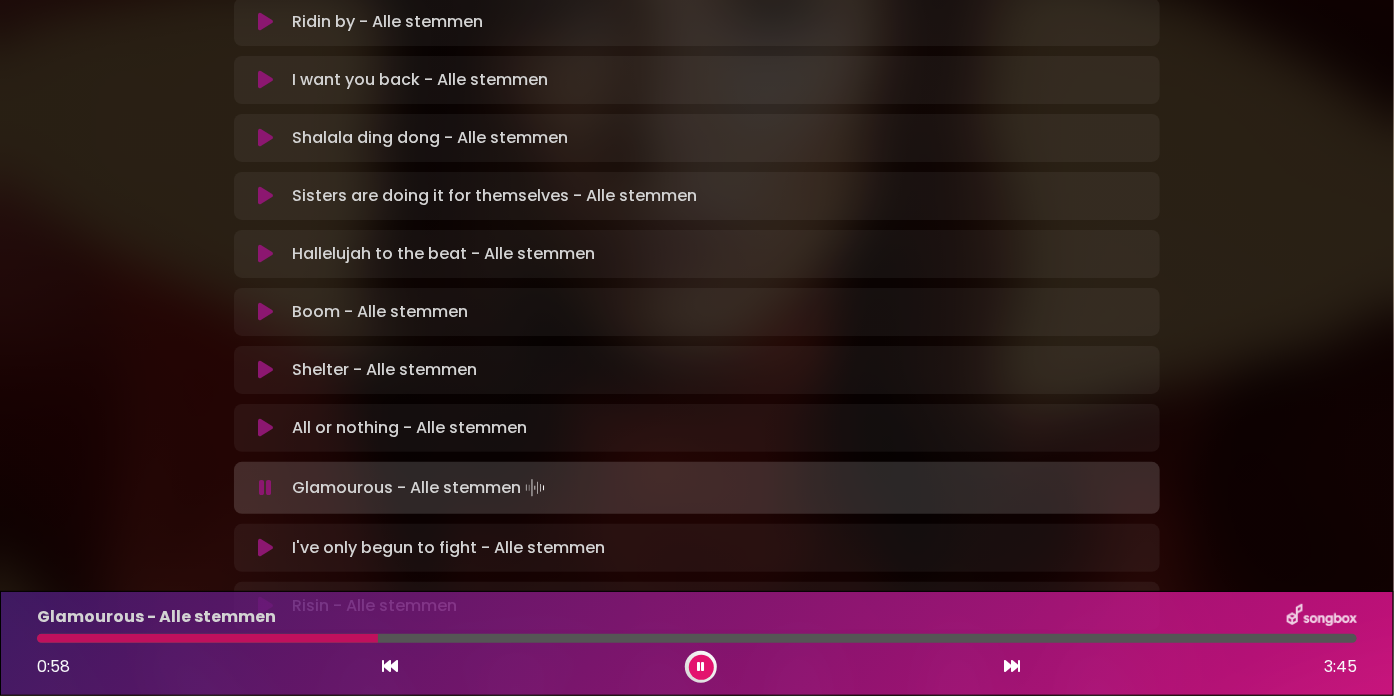 click at bounding box center [697, 638] 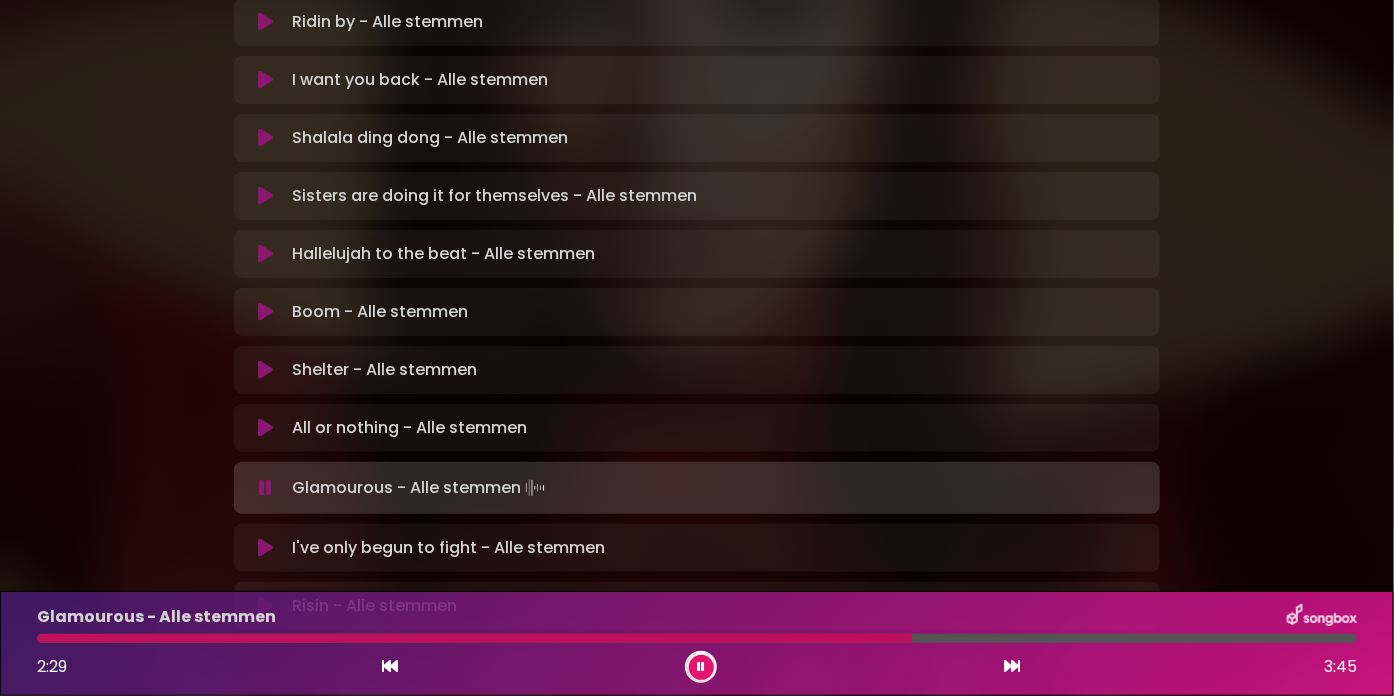 click at bounding box center (474, 638) 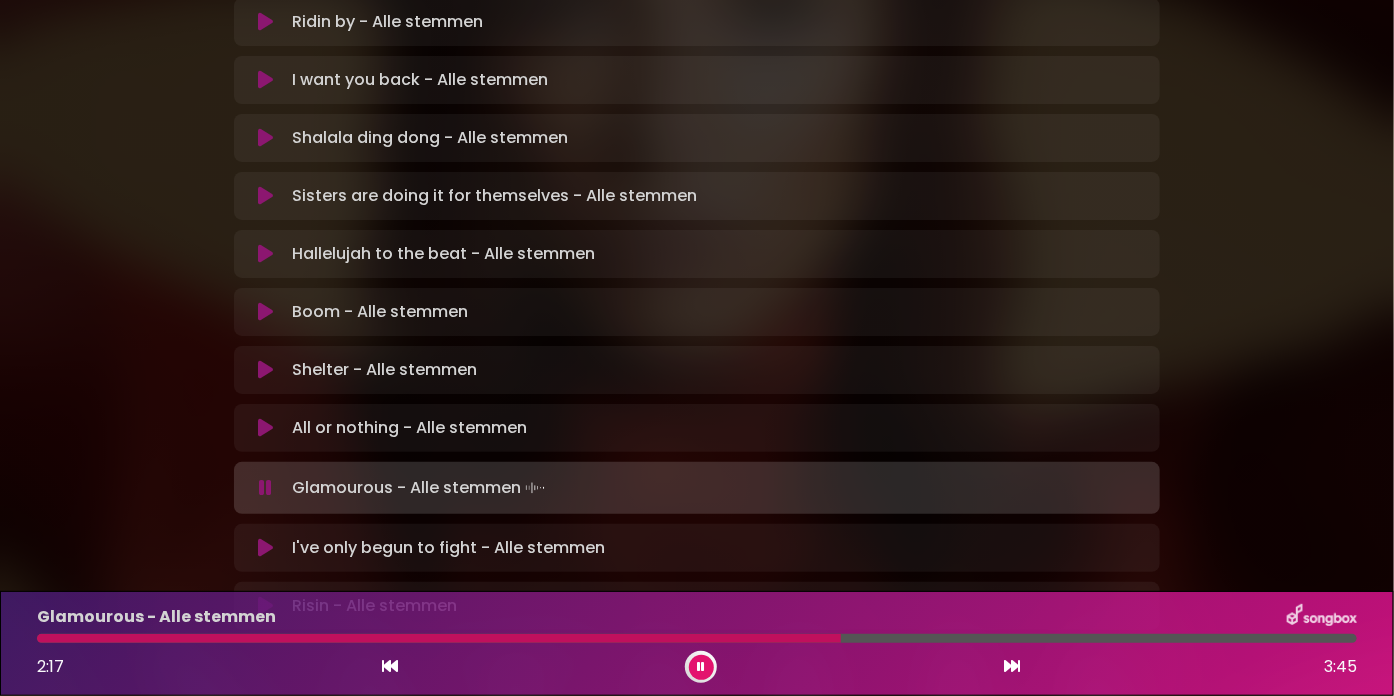 click on "Glamourous - Alle stemmen" at bounding box center [697, 617] 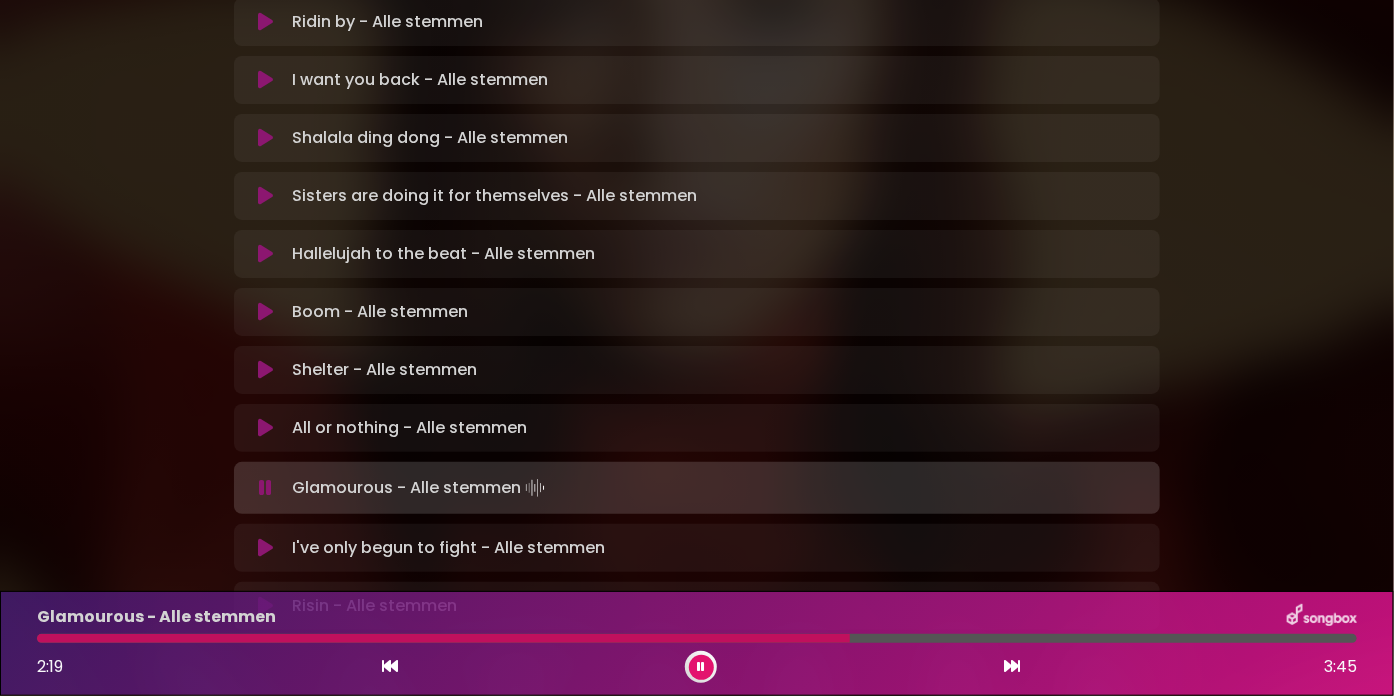 click at bounding box center [443, 638] 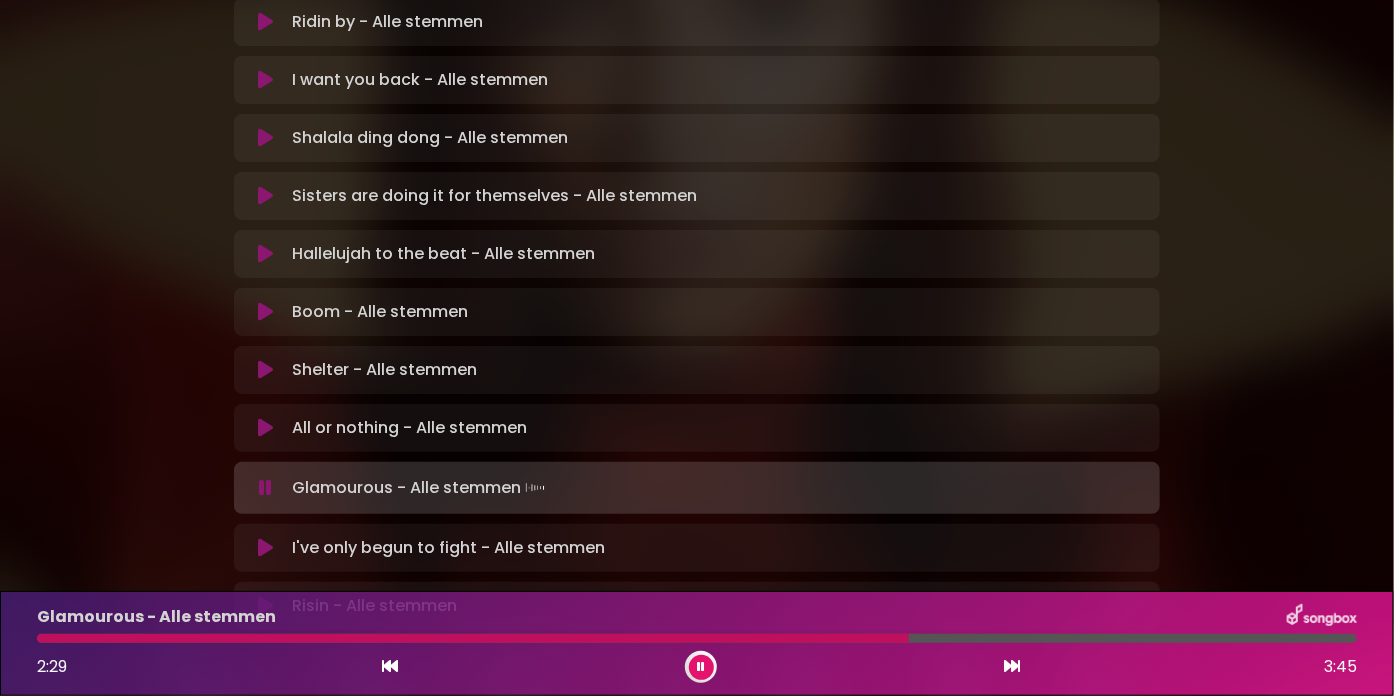 click at bounding box center [265, 548] 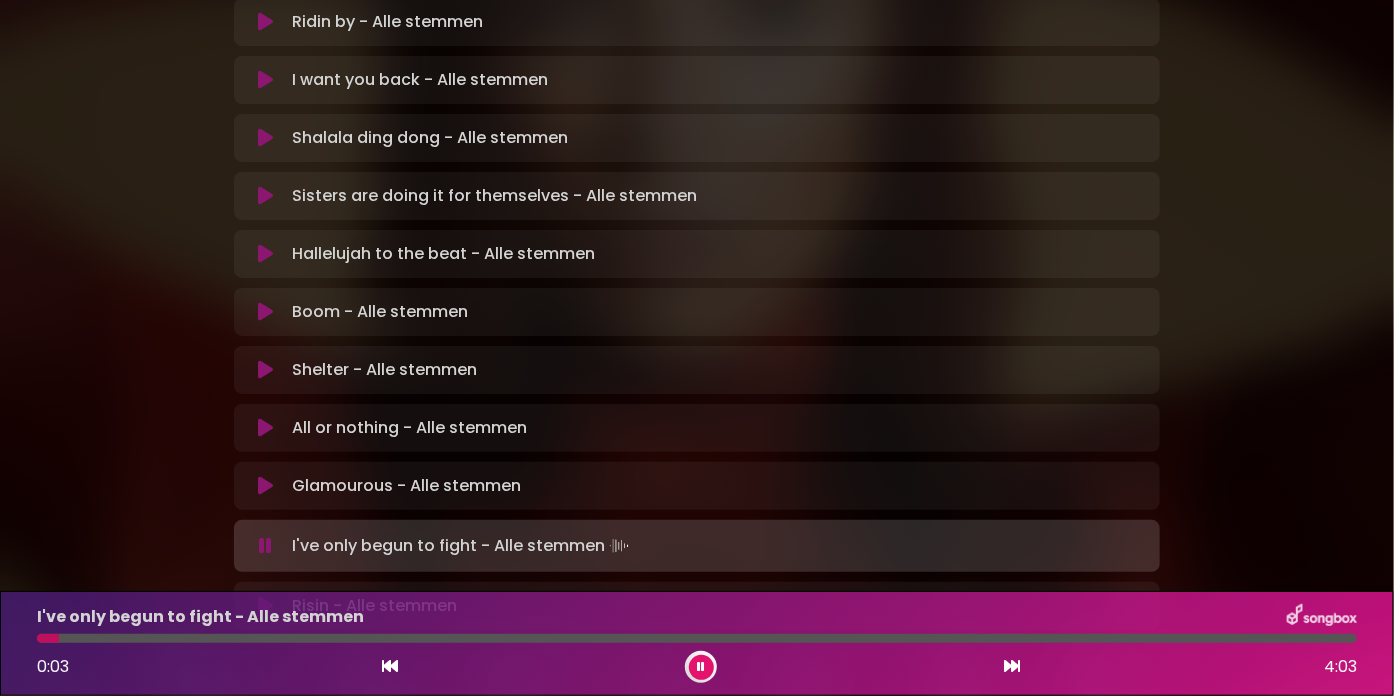 click at bounding box center [697, 638] 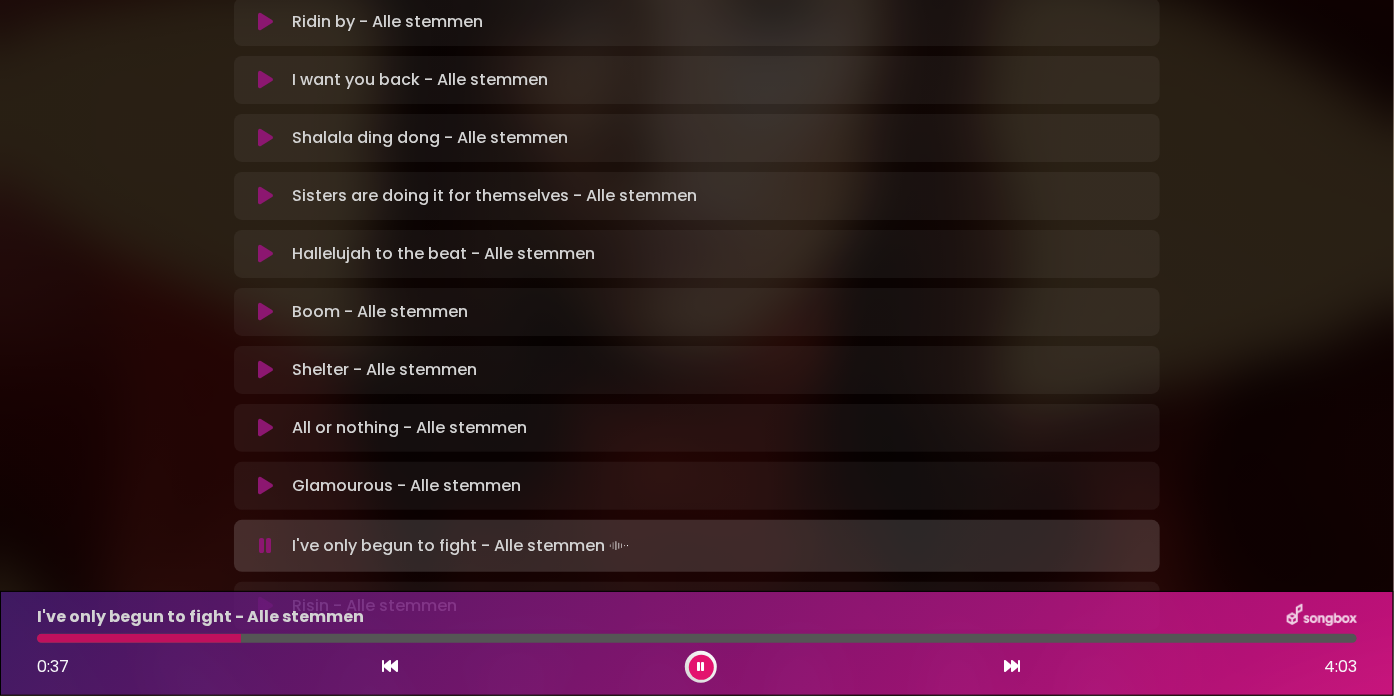 click at bounding box center (697, 638) 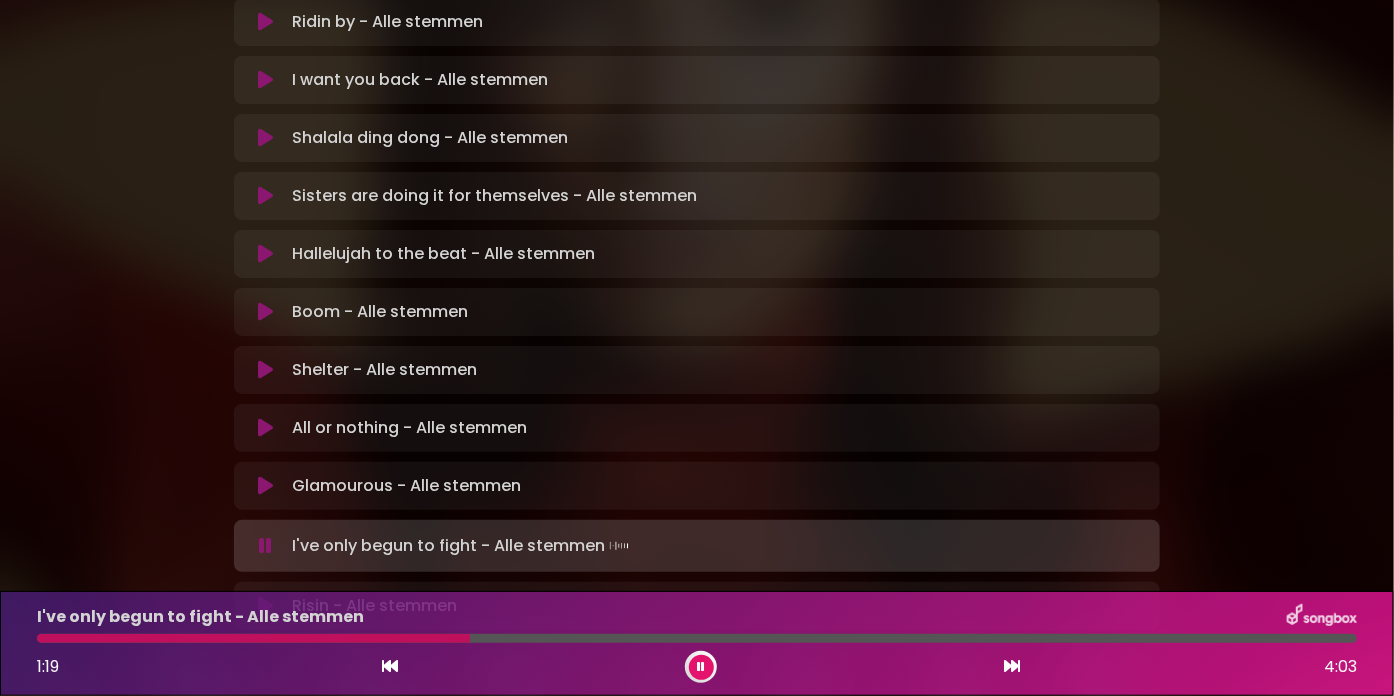 click at bounding box center (697, 638) 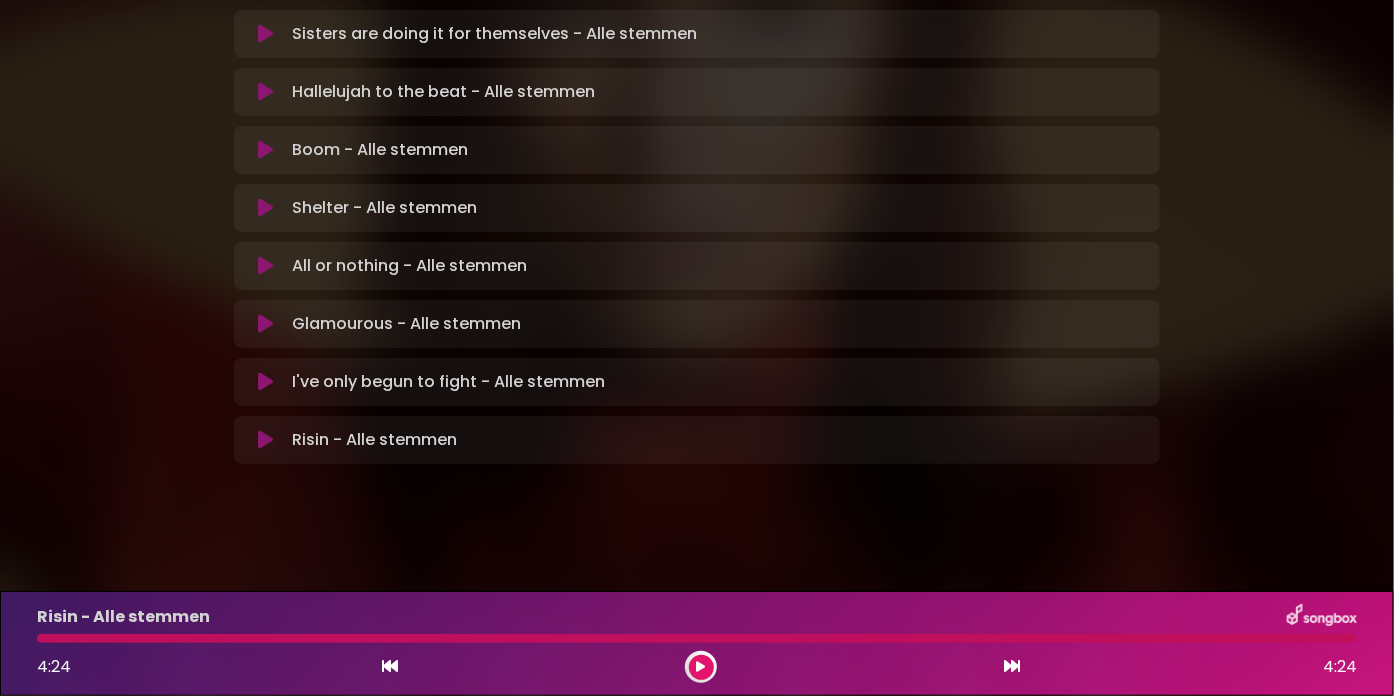 scroll, scrollTop: 592, scrollLeft: 0, axis: vertical 